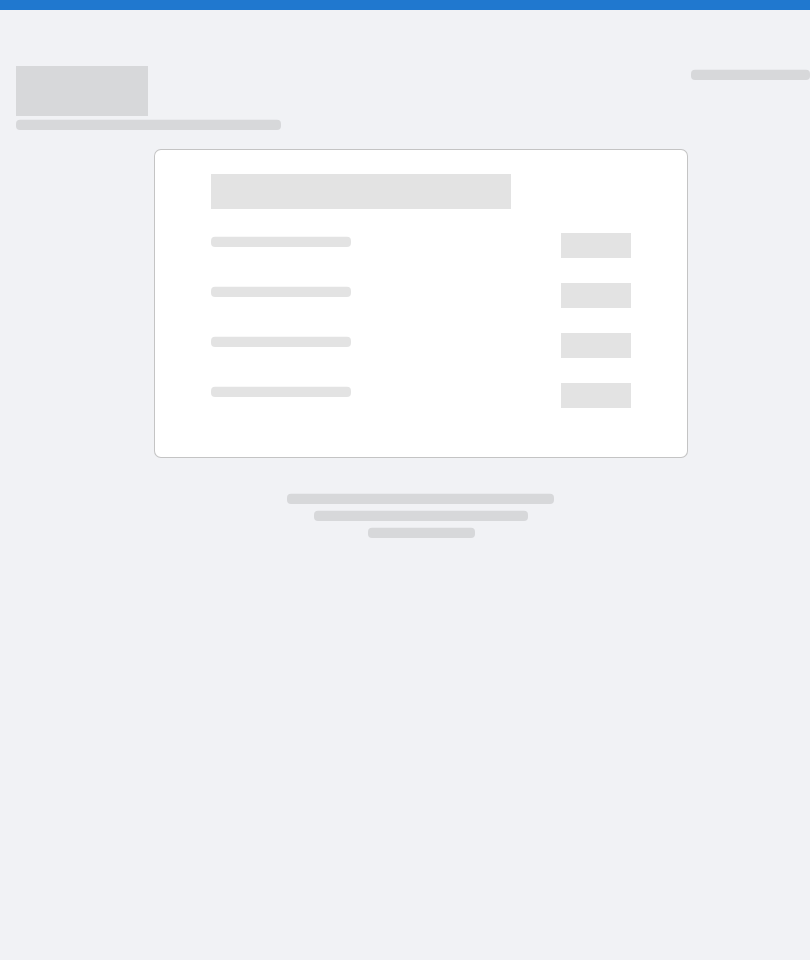 scroll, scrollTop: 0, scrollLeft: 0, axis: both 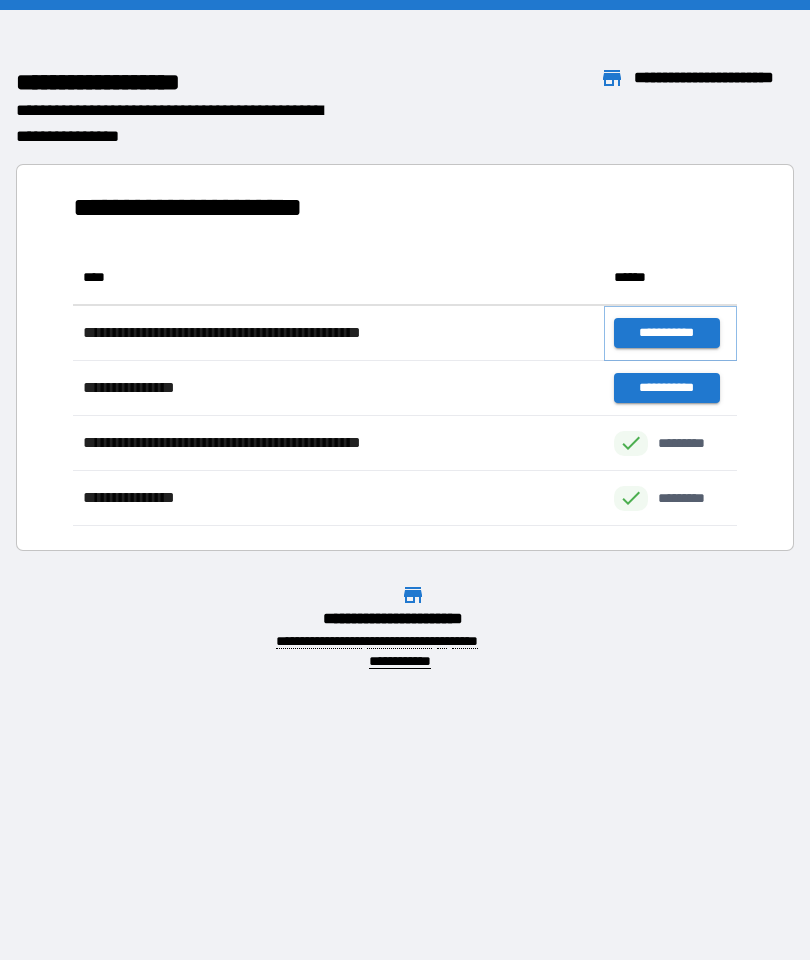 click on "**********" at bounding box center (666, 333) 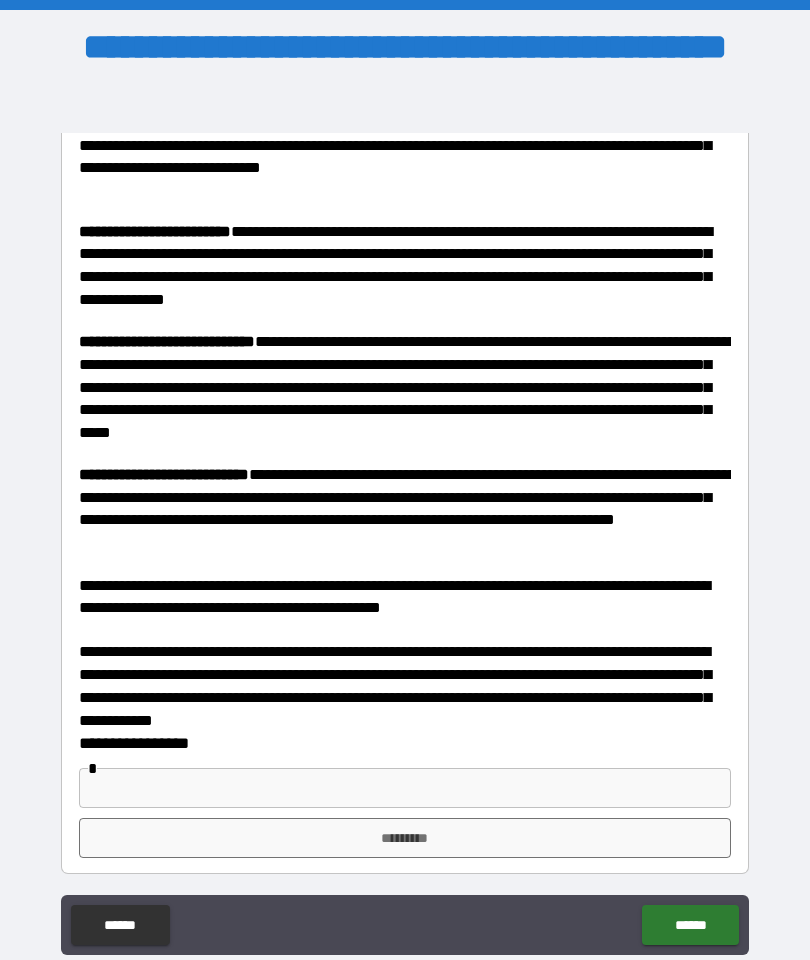 scroll, scrollTop: 538, scrollLeft: 0, axis: vertical 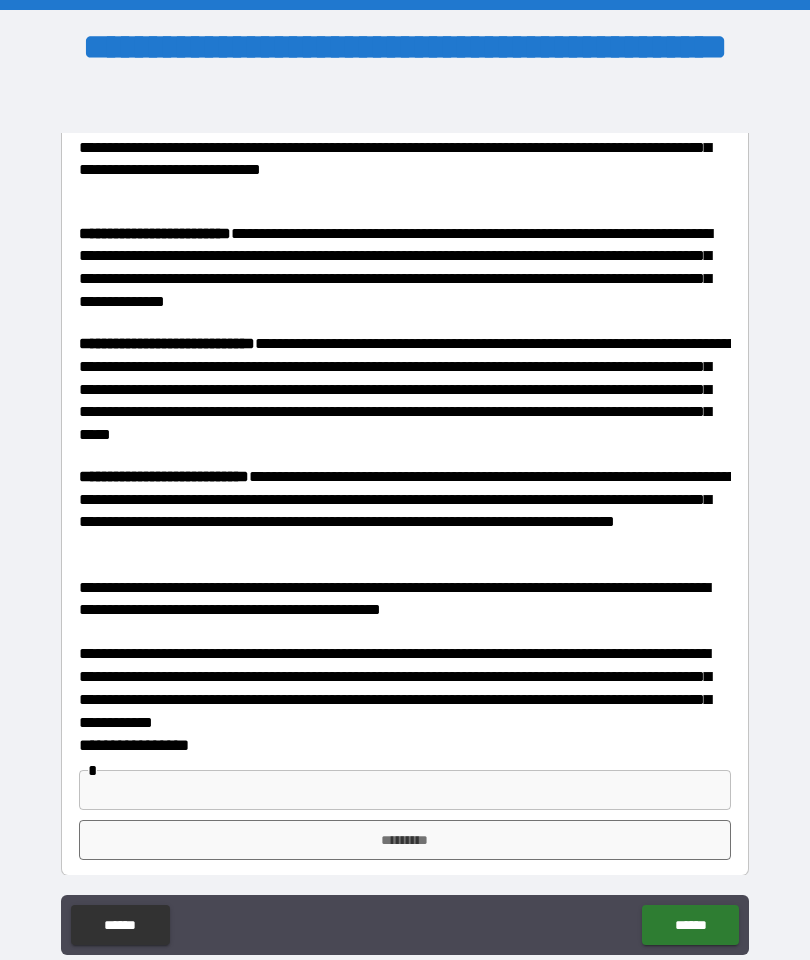 click at bounding box center [405, 790] 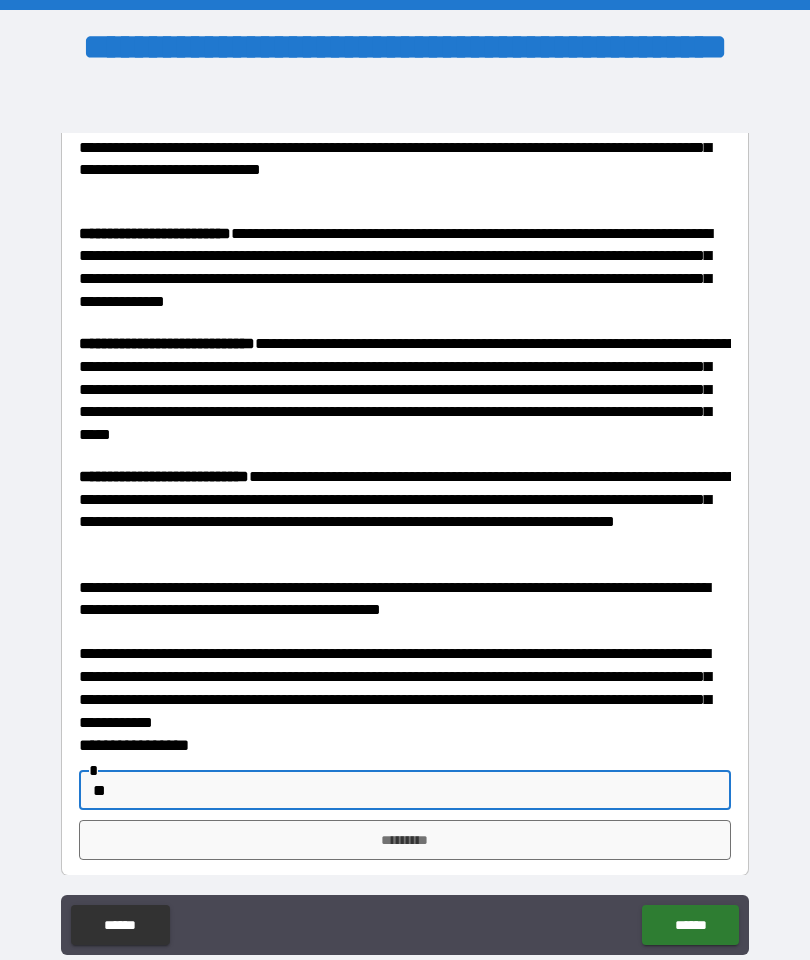 type on "**" 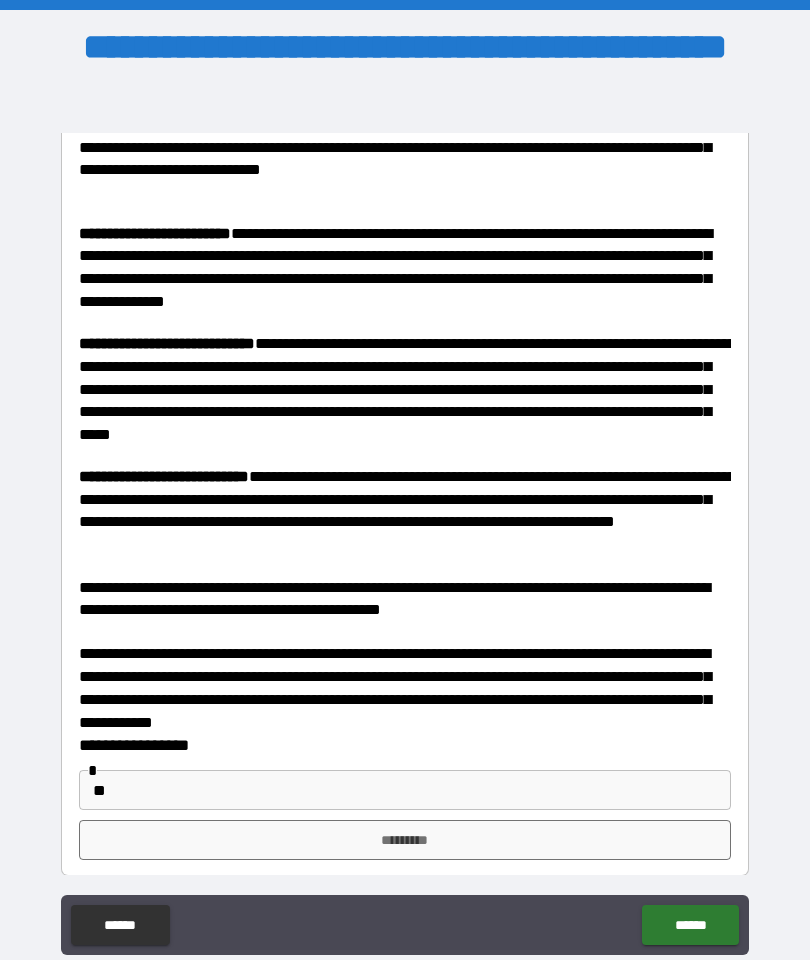 click on "**********" at bounding box center [405, 522] 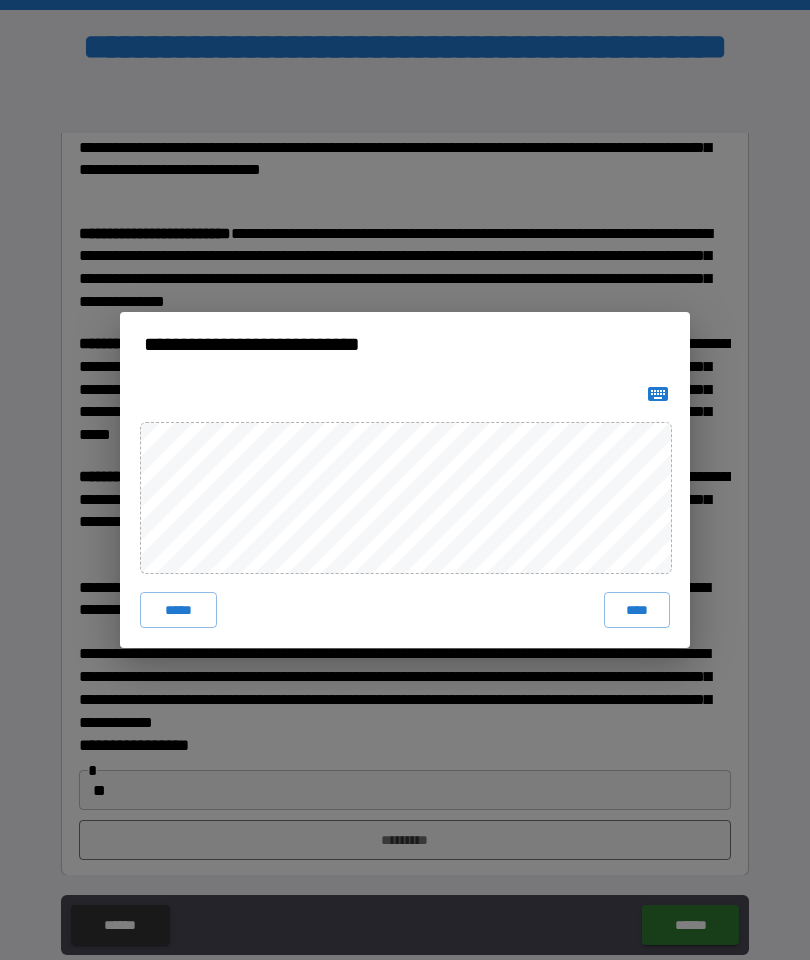 click on "****" at bounding box center (637, 610) 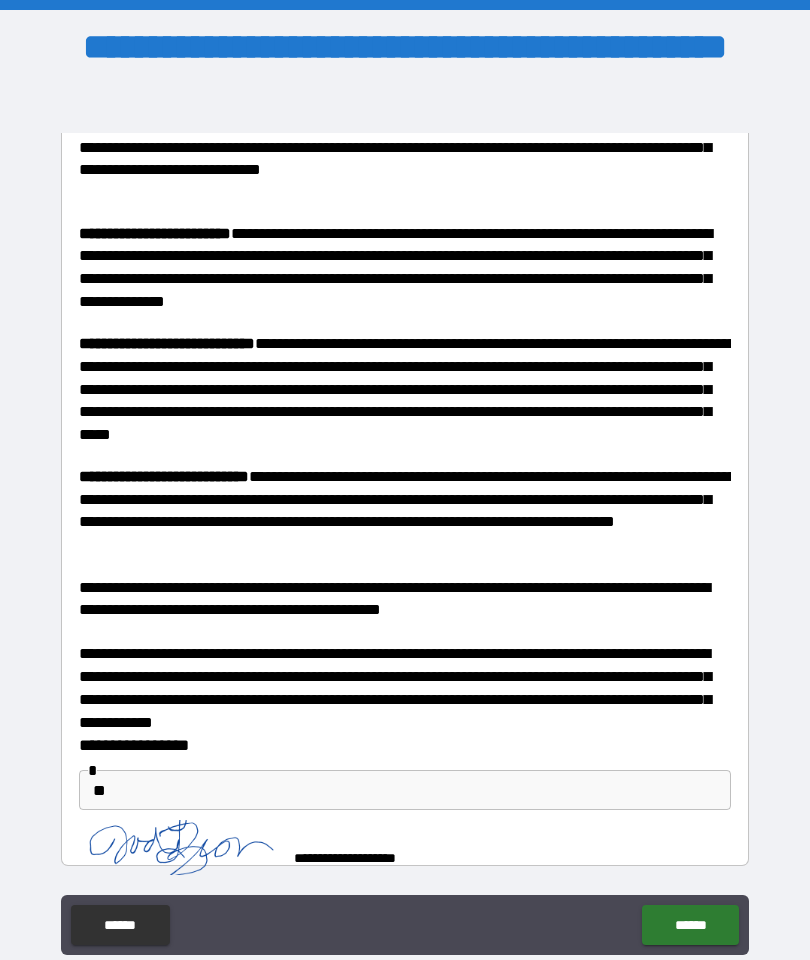 scroll, scrollTop: 528, scrollLeft: 0, axis: vertical 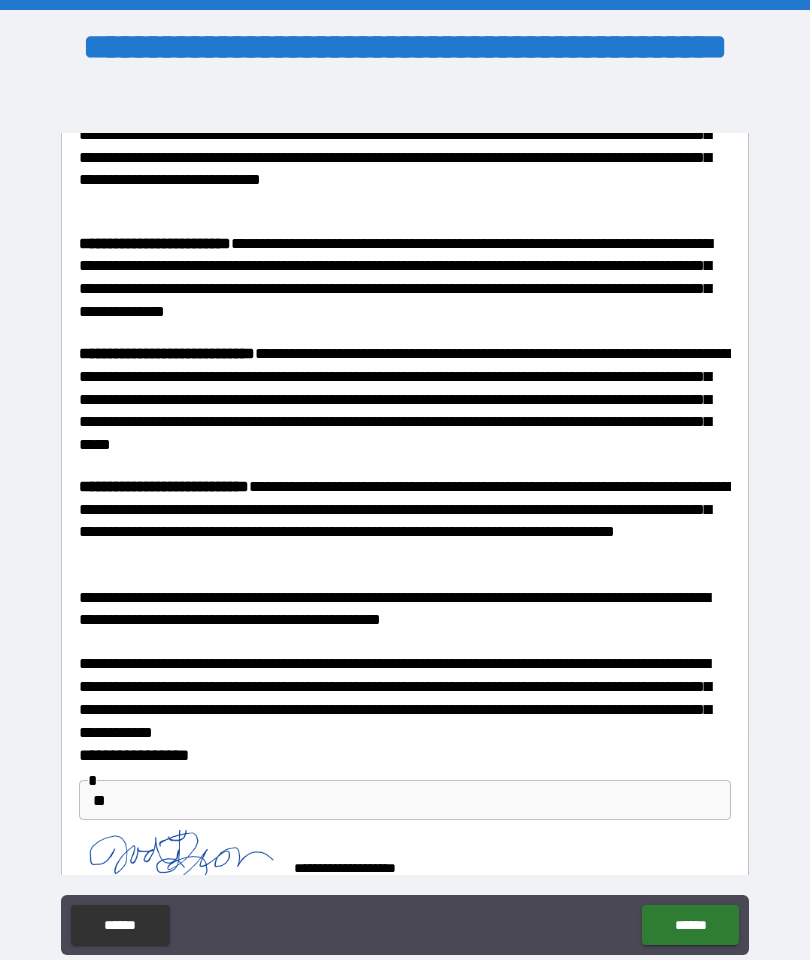 click on "******" at bounding box center (690, 925) 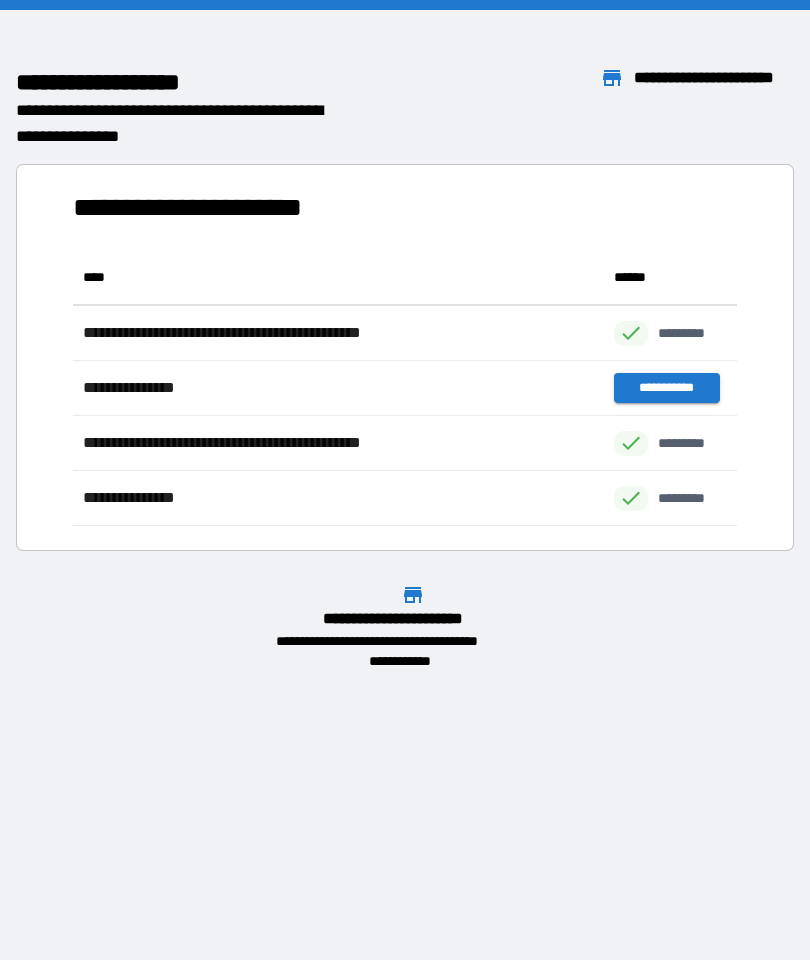 scroll, scrollTop: 1, scrollLeft: 1, axis: both 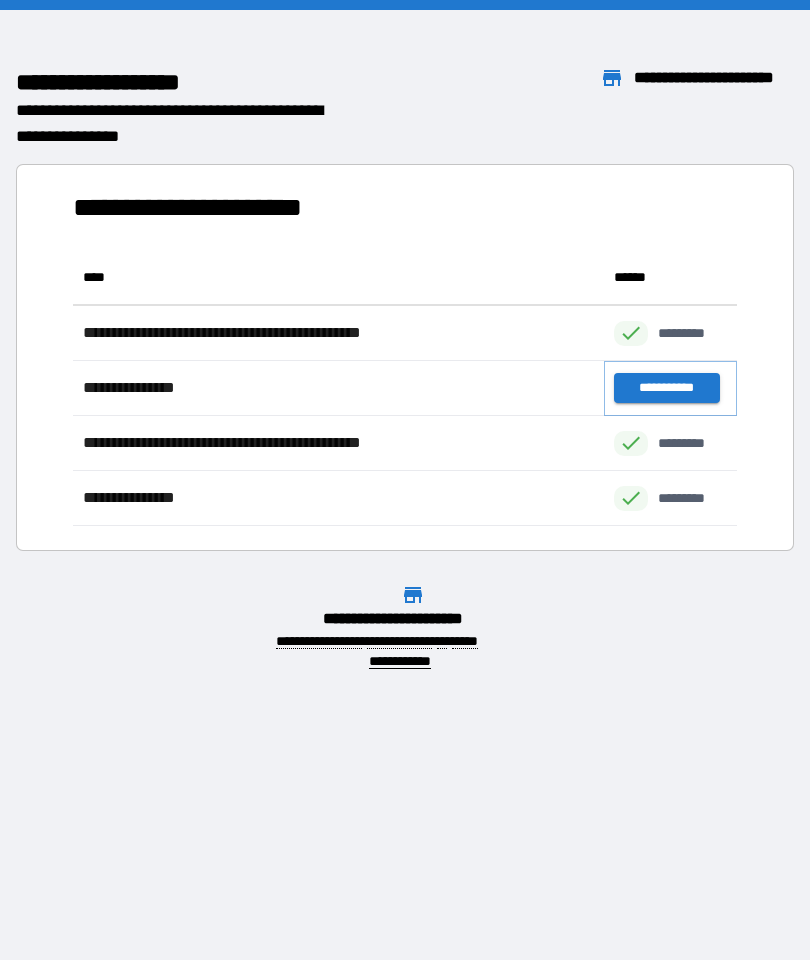 click on "**********" at bounding box center [666, 388] 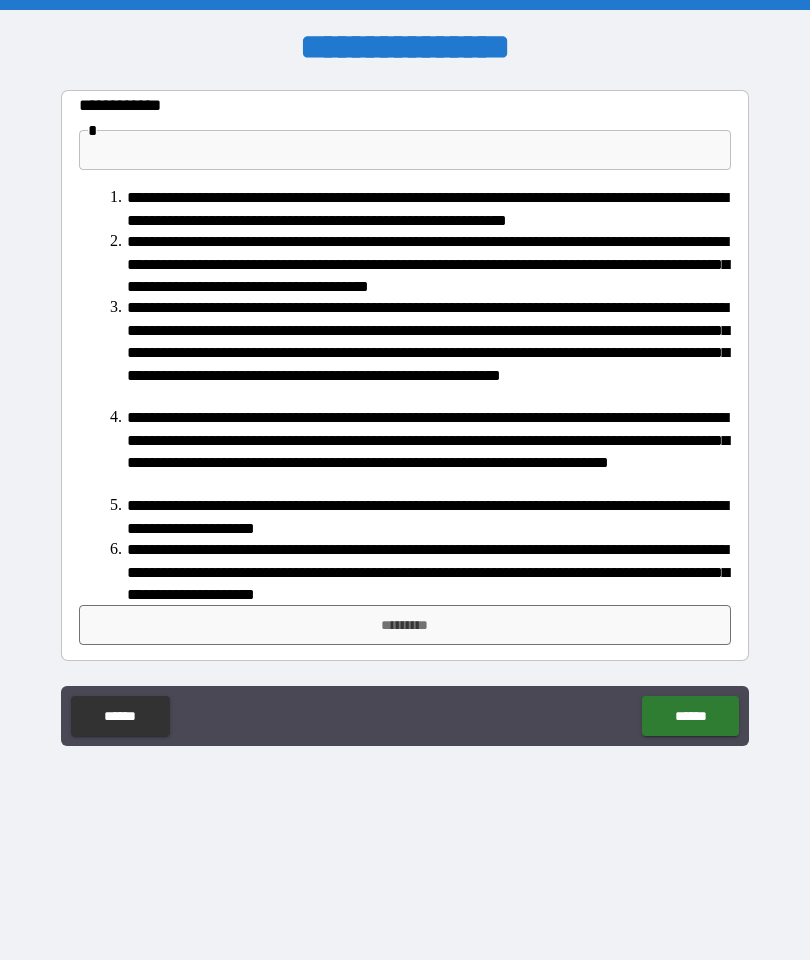 click on "*********" at bounding box center (405, 625) 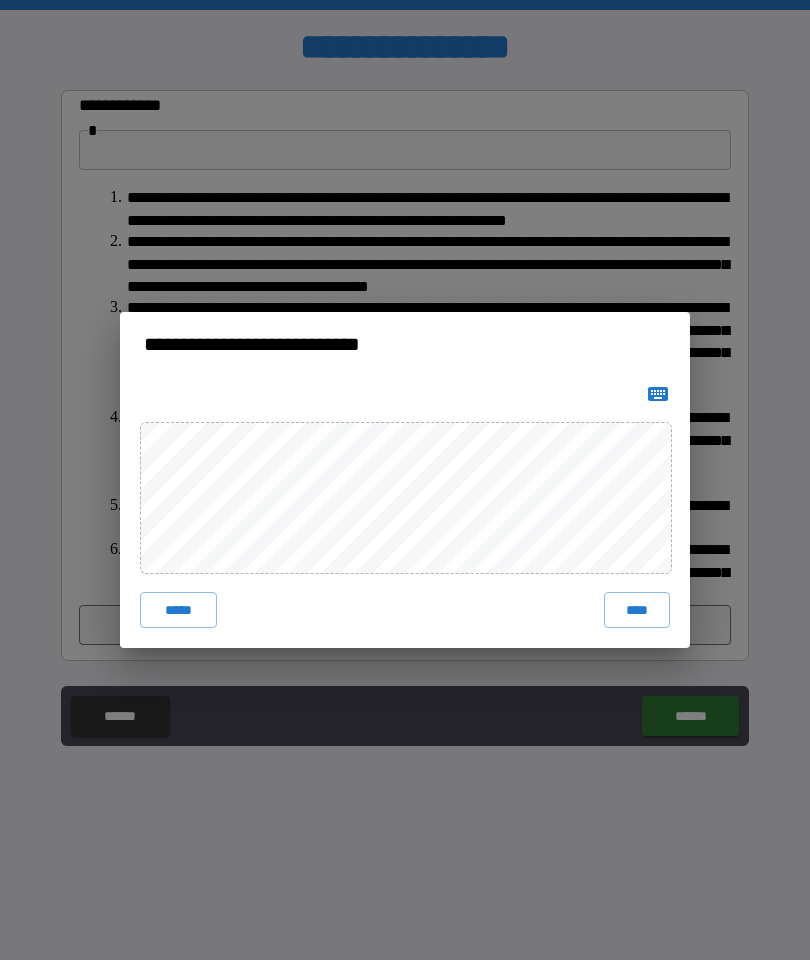 click on "*****" at bounding box center (178, 610) 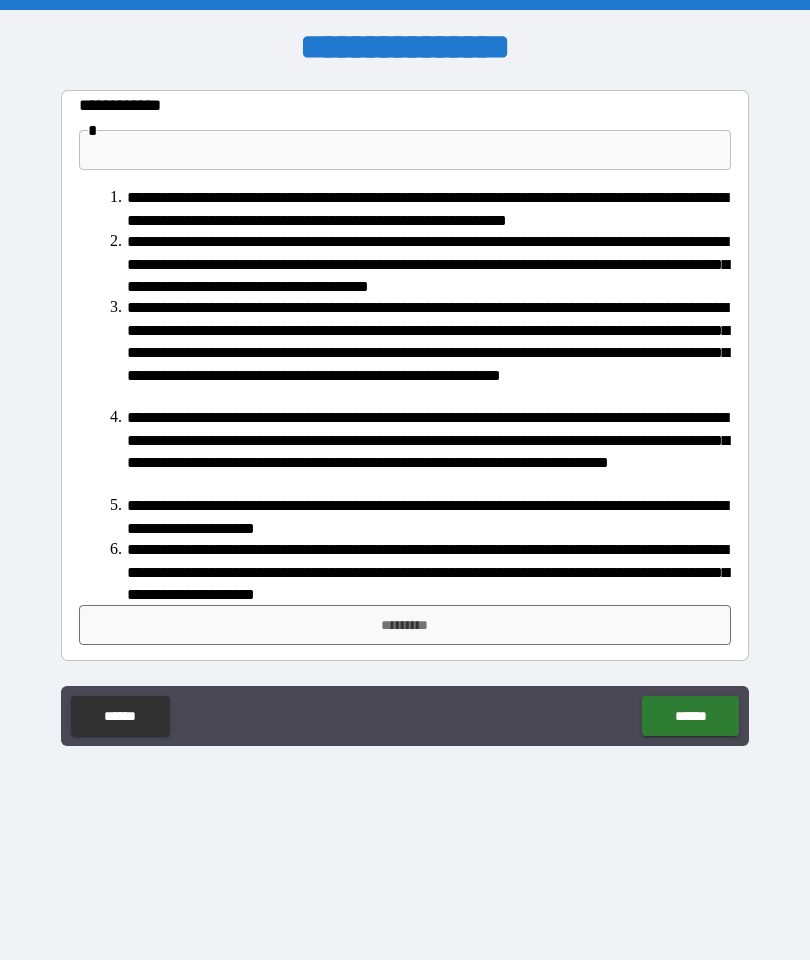 click at bounding box center [405, 150] 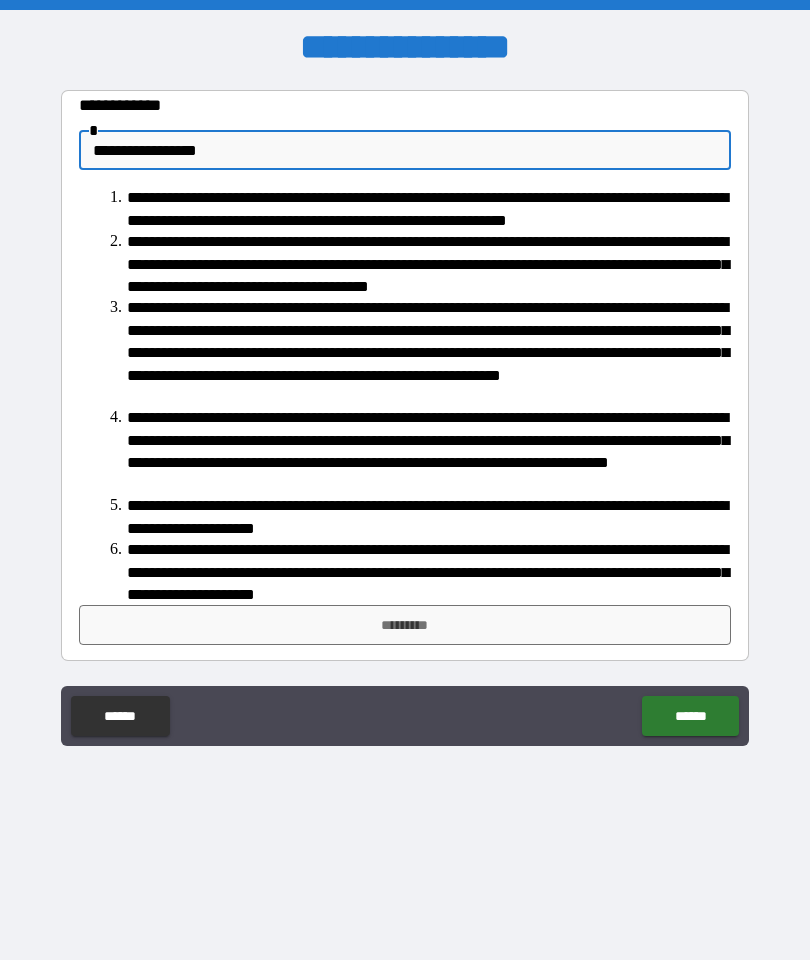 type on "**********" 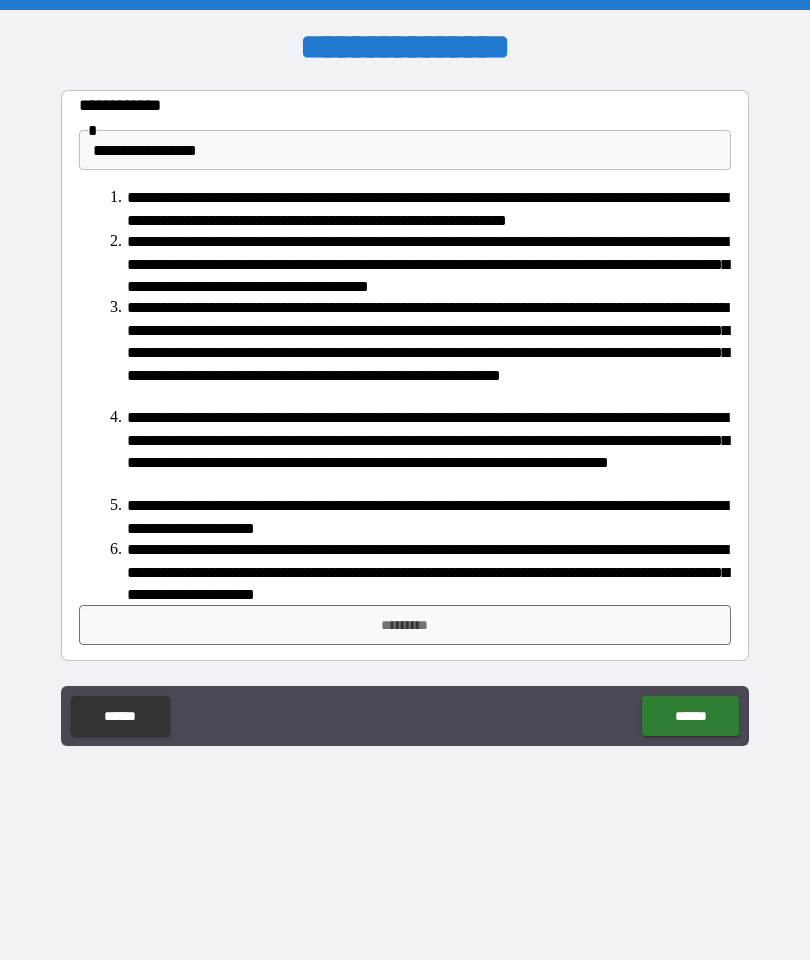click on "*********" at bounding box center (405, 625) 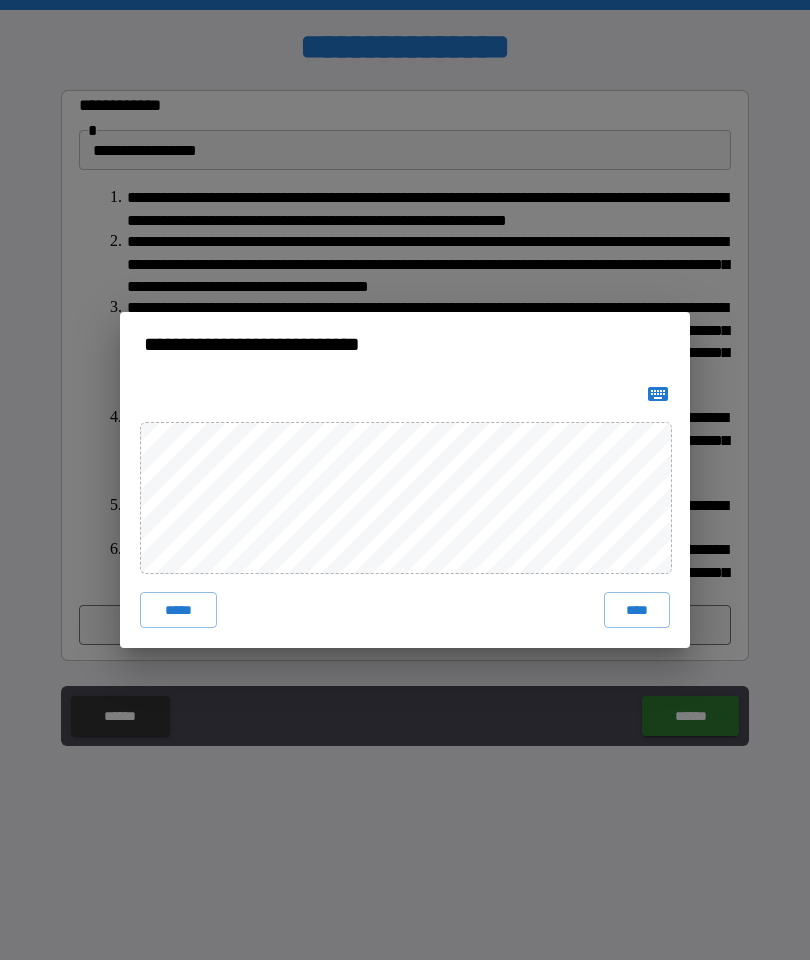 click on "****" at bounding box center [637, 610] 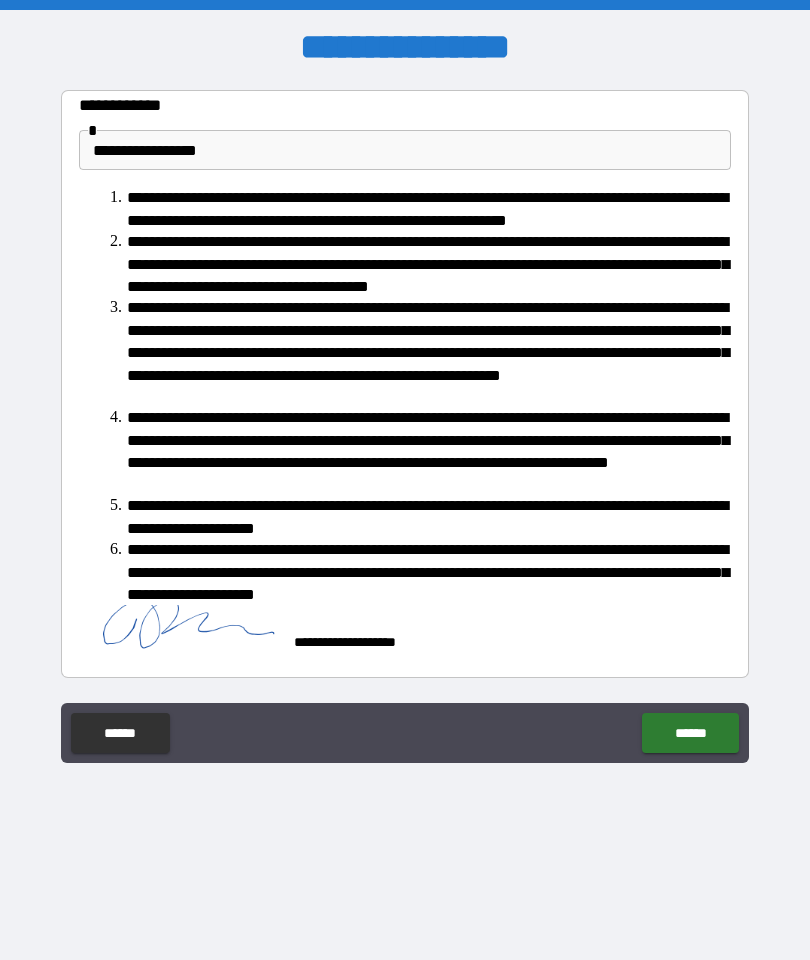 click on "******" at bounding box center [690, 733] 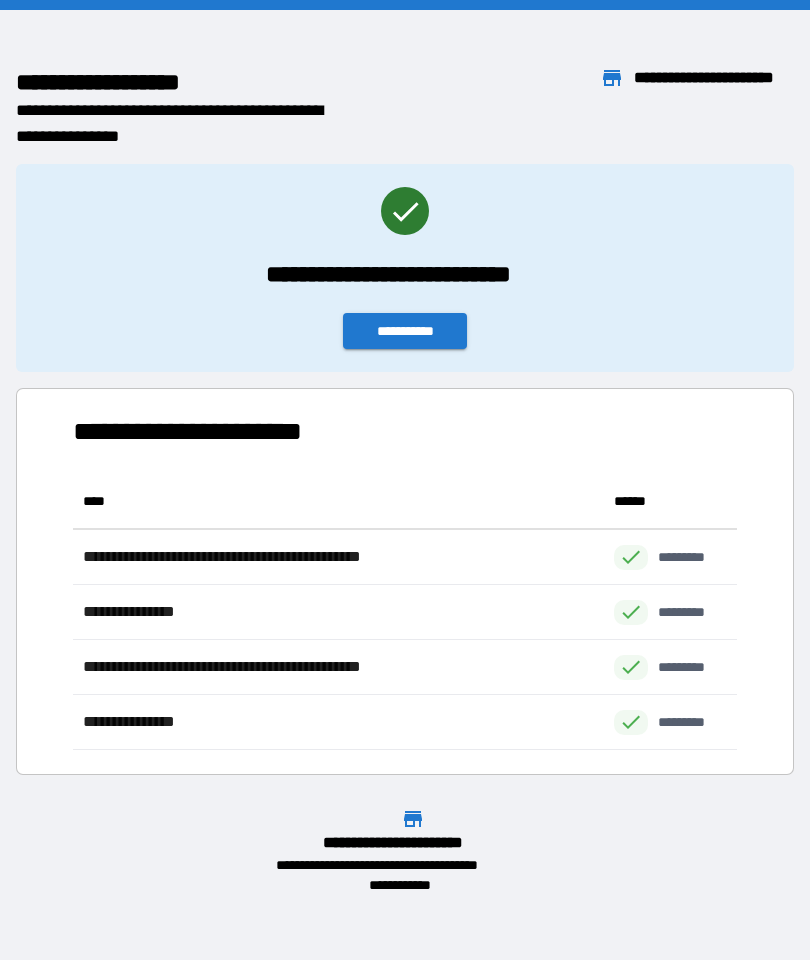 scroll, scrollTop: 1, scrollLeft: 1, axis: both 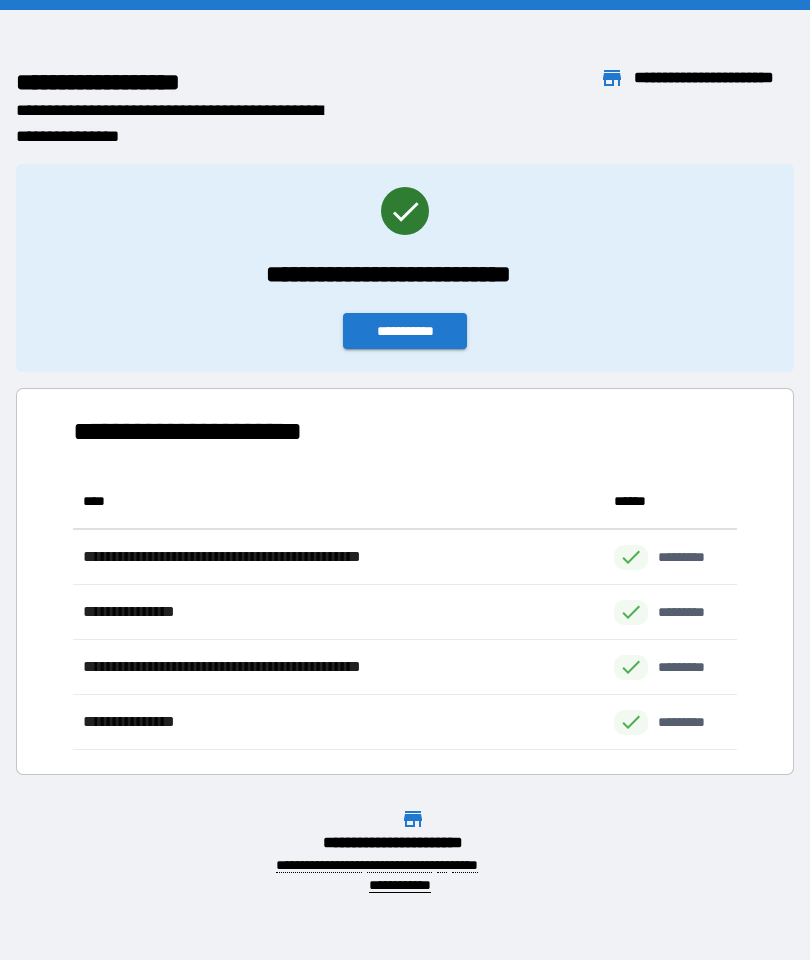 click on "**********" at bounding box center (405, 331) 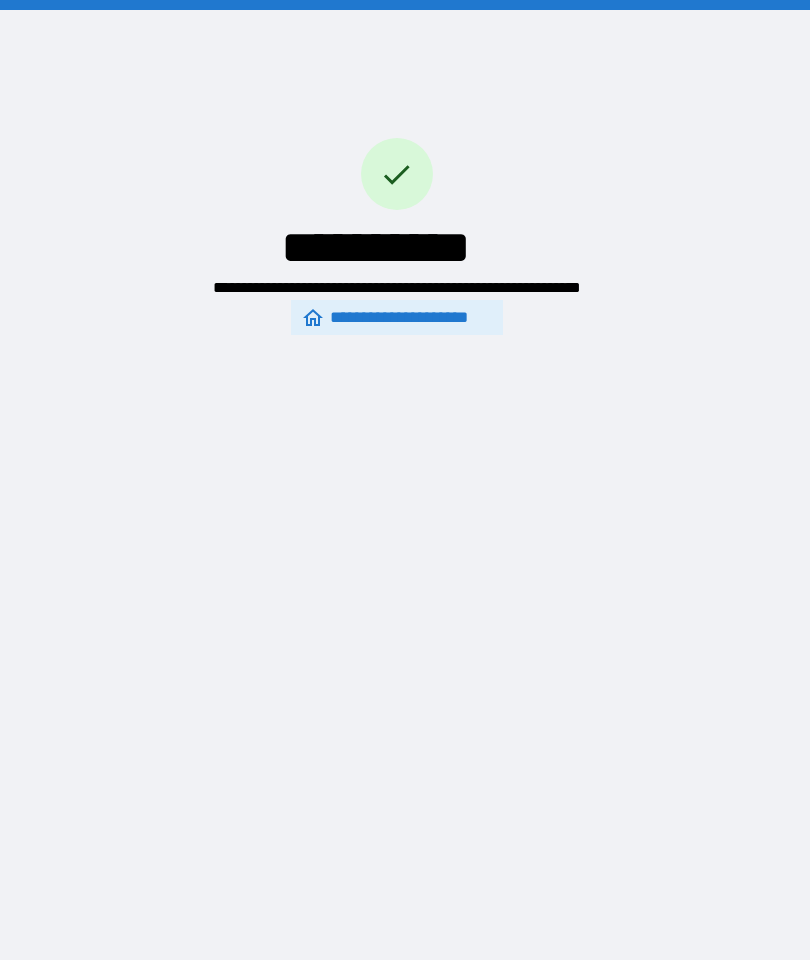 click on "**********" at bounding box center (397, 317) 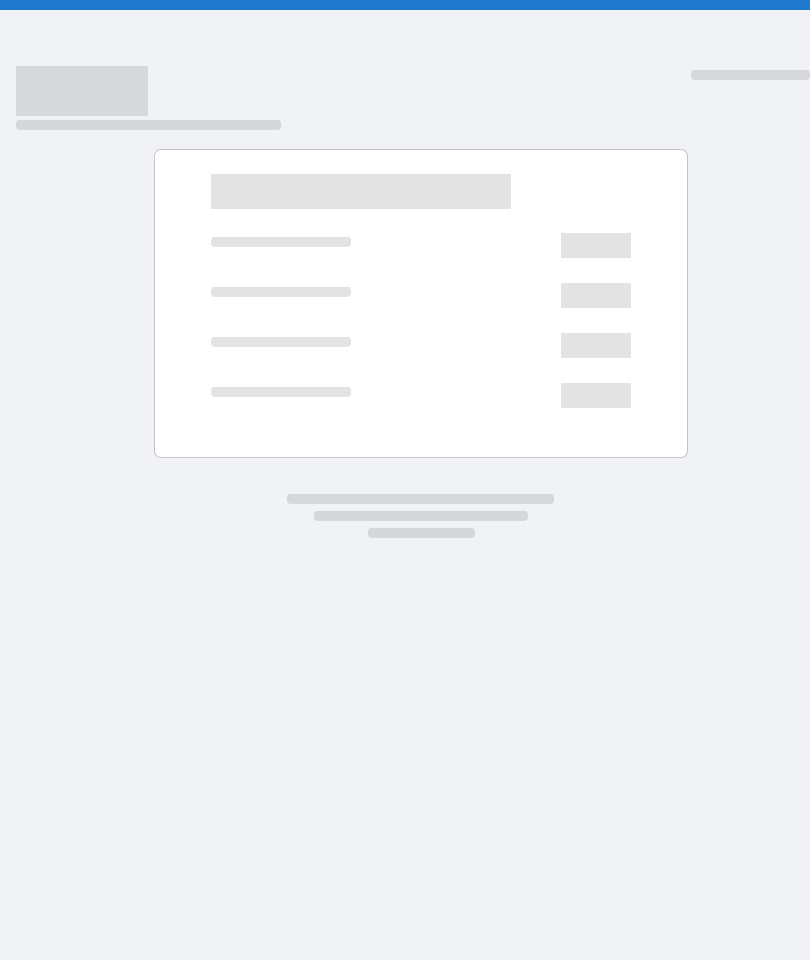 scroll, scrollTop: 0, scrollLeft: 0, axis: both 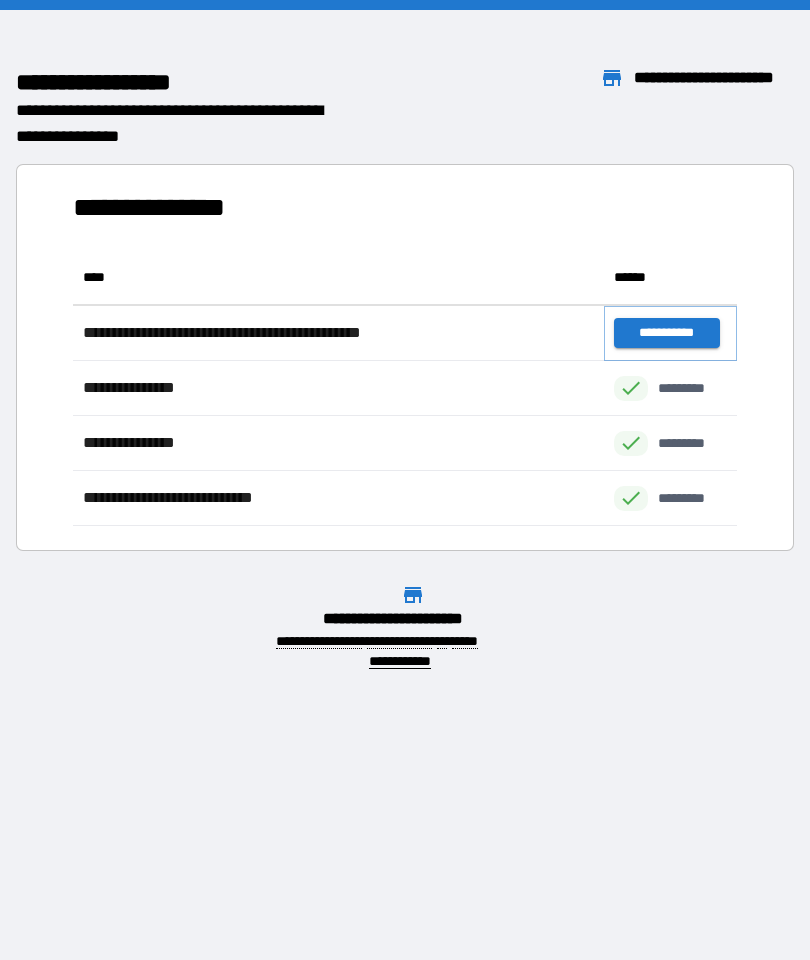 click on "**********" at bounding box center (666, 333) 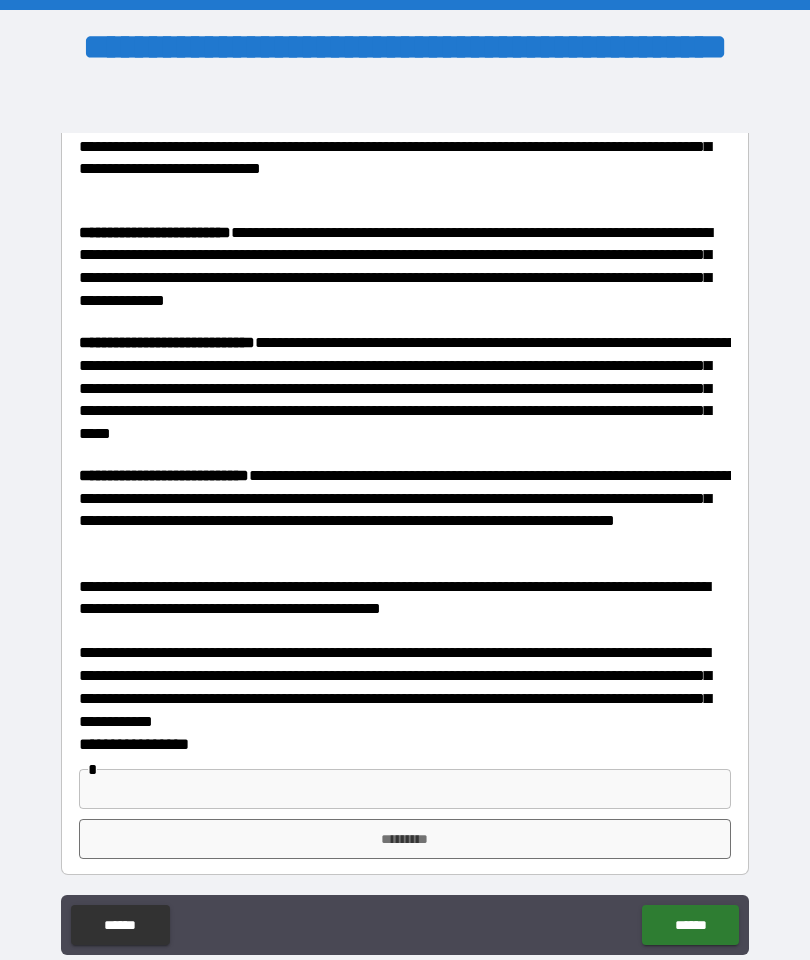 scroll, scrollTop: 538, scrollLeft: 0, axis: vertical 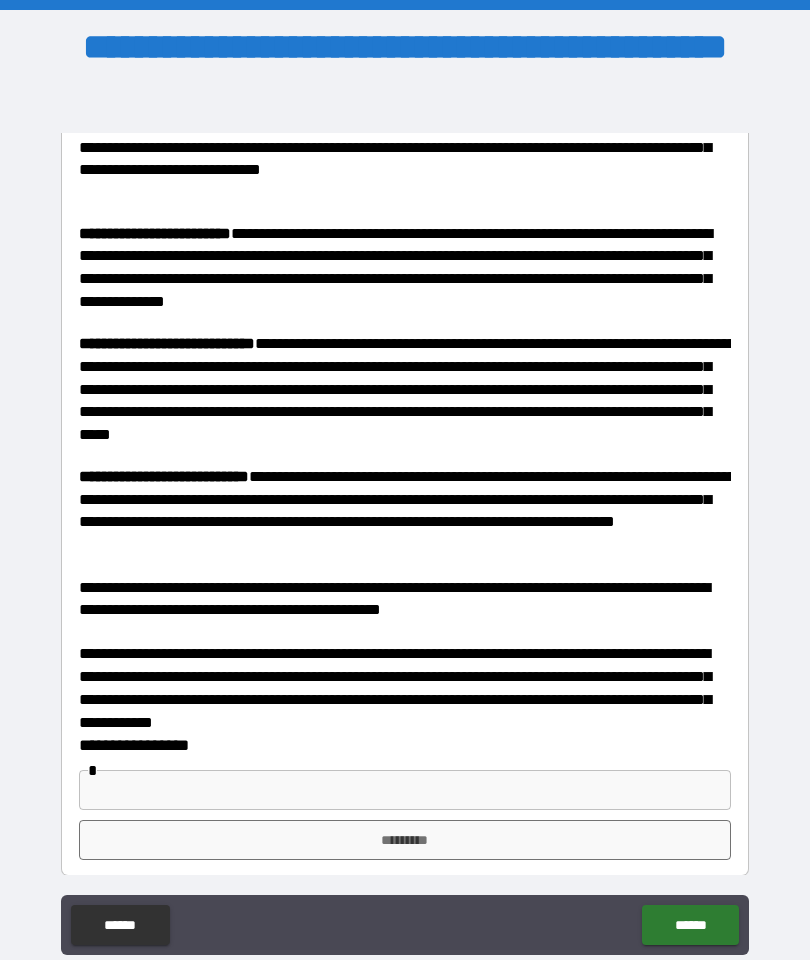 click at bounding box center (405, 790) 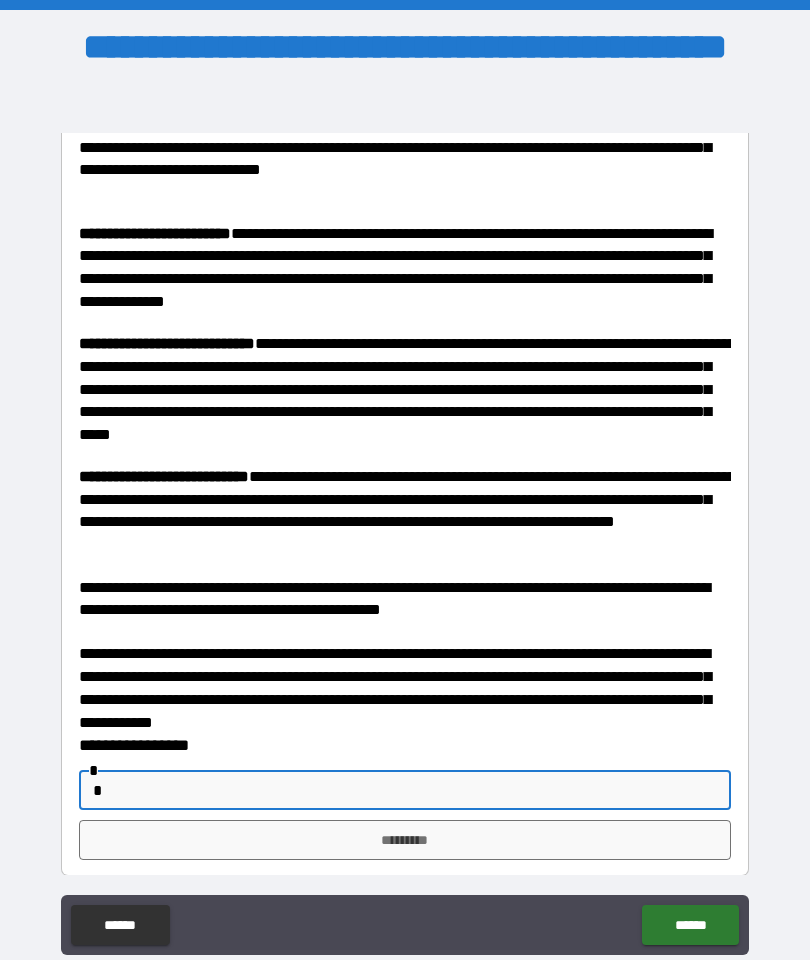 type on "*" 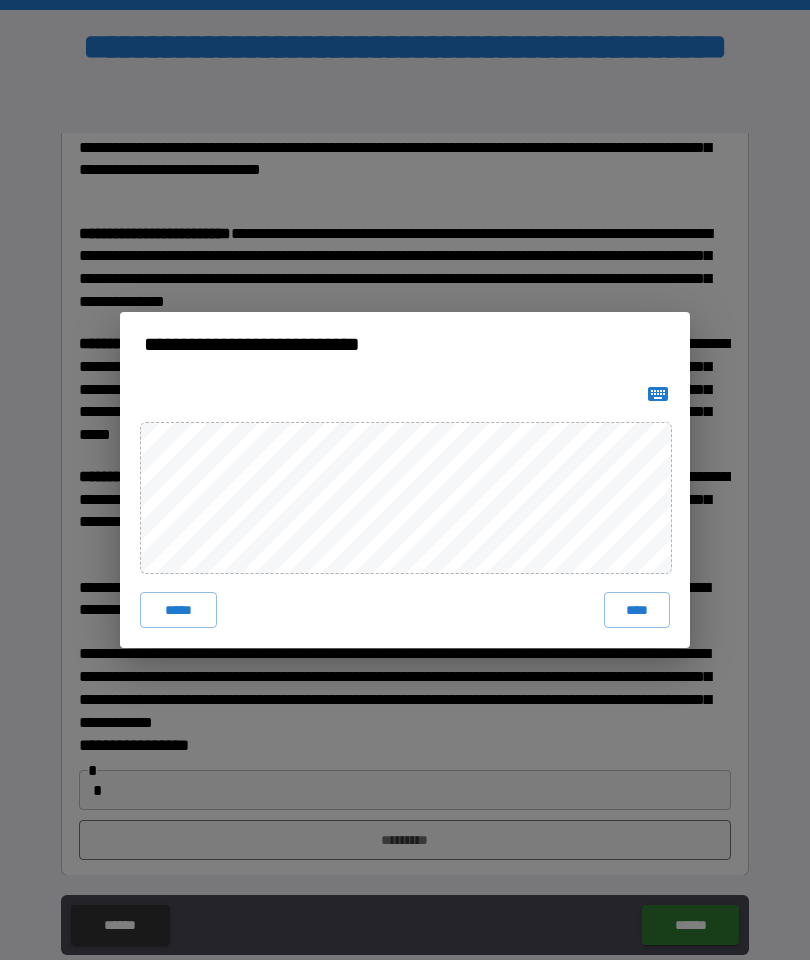 click on "****" at bounding box center [637, 610] 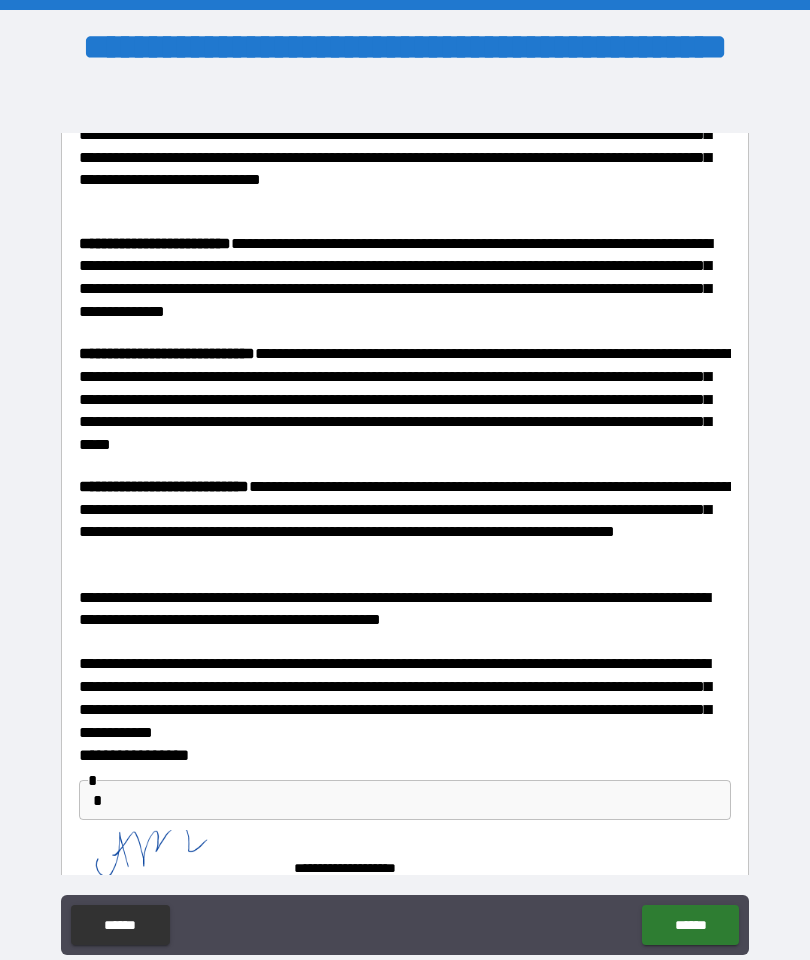 click on "******" at bounding box center (690, 925) 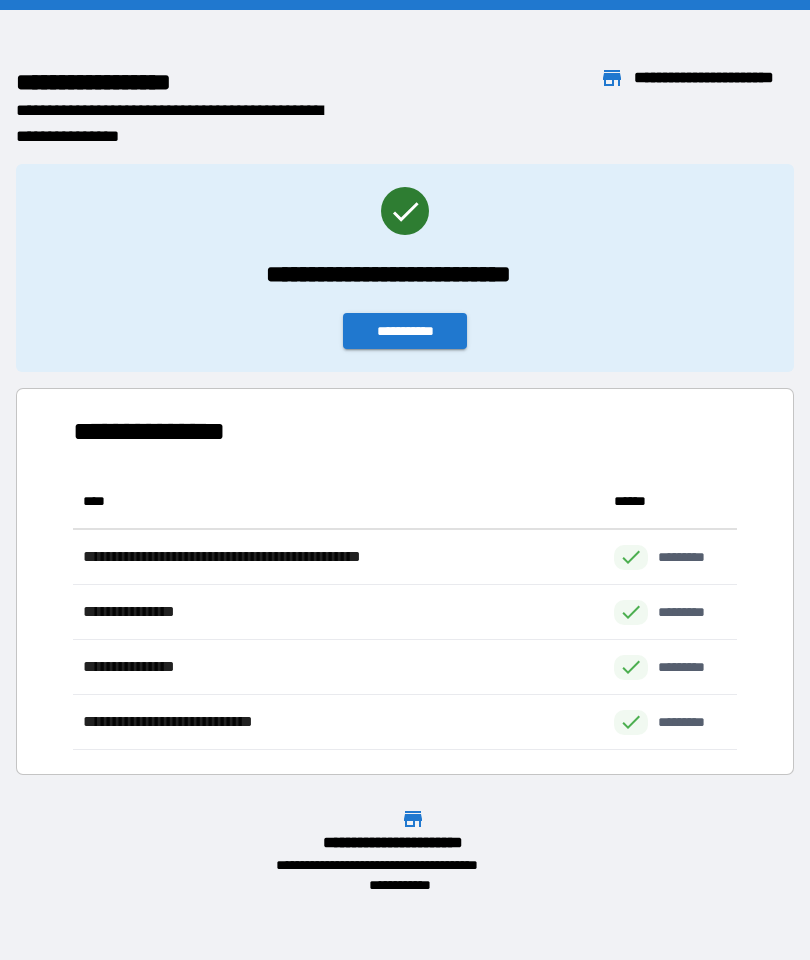 scroll, scrollTop: 1, scrollLeft: 1, axis: both 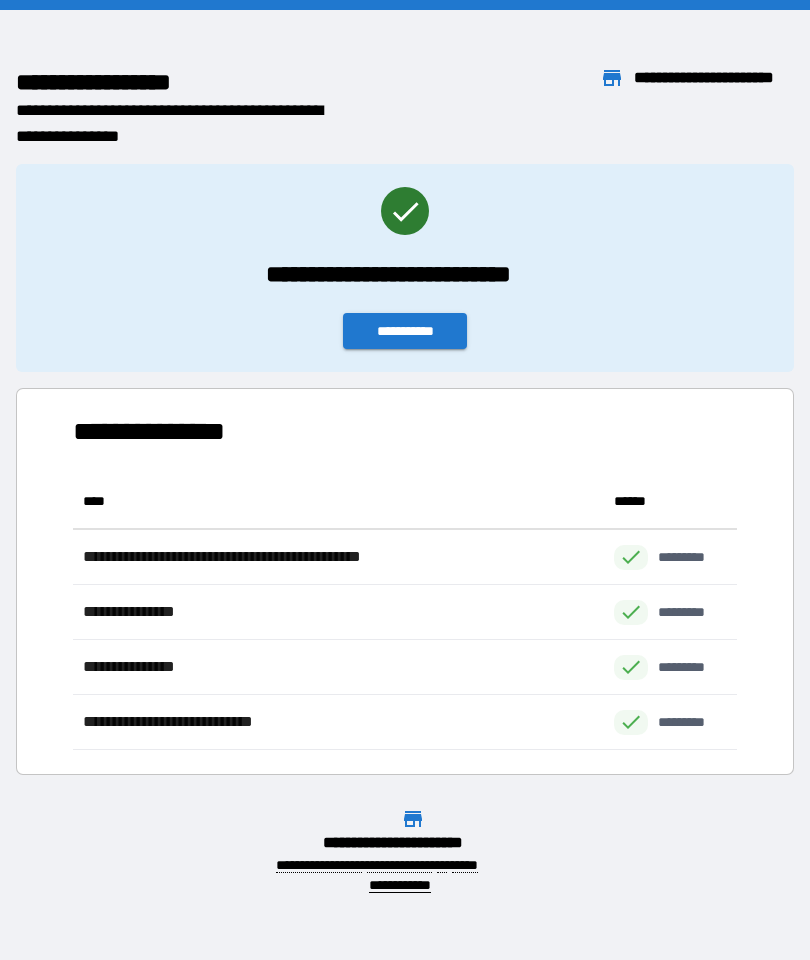 click on "**********" at bounding box center [405, 331] 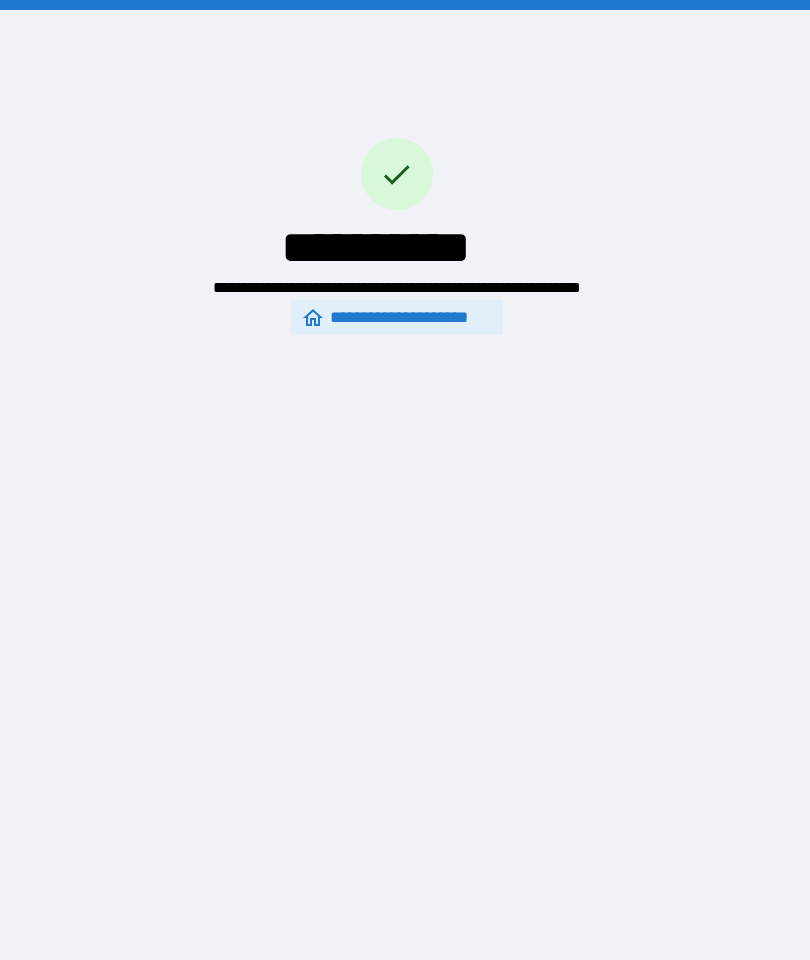 click on "**********" at bounding box center [405, 480] 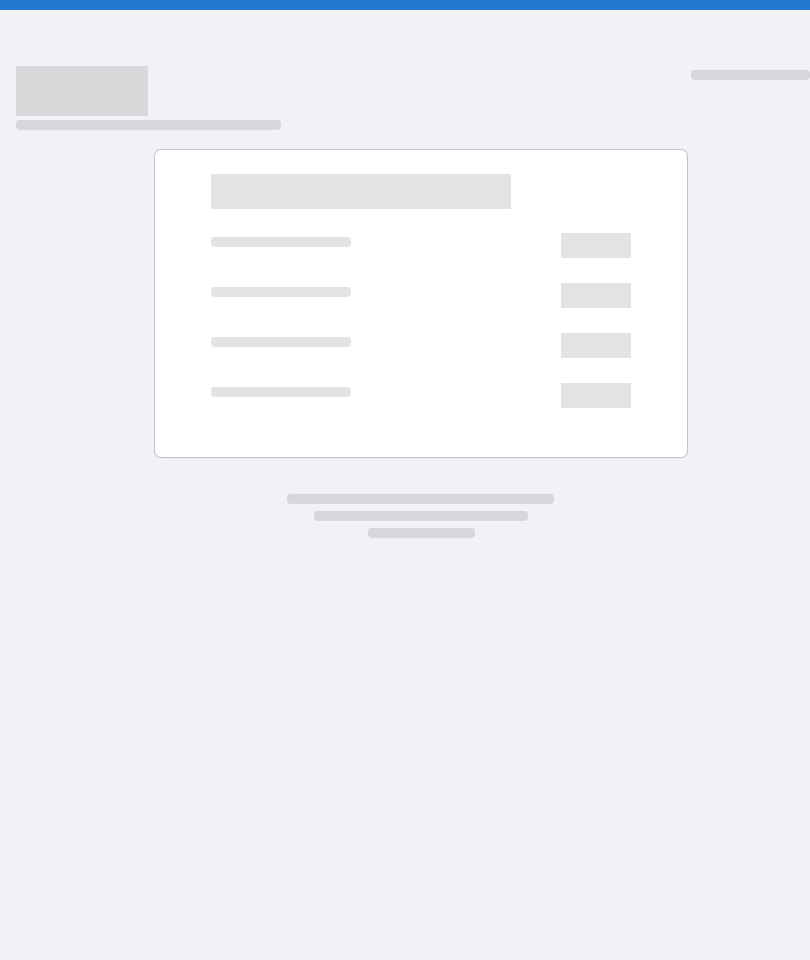 scroll, scrollTop: 0, scrollLeft: 0, axis: both 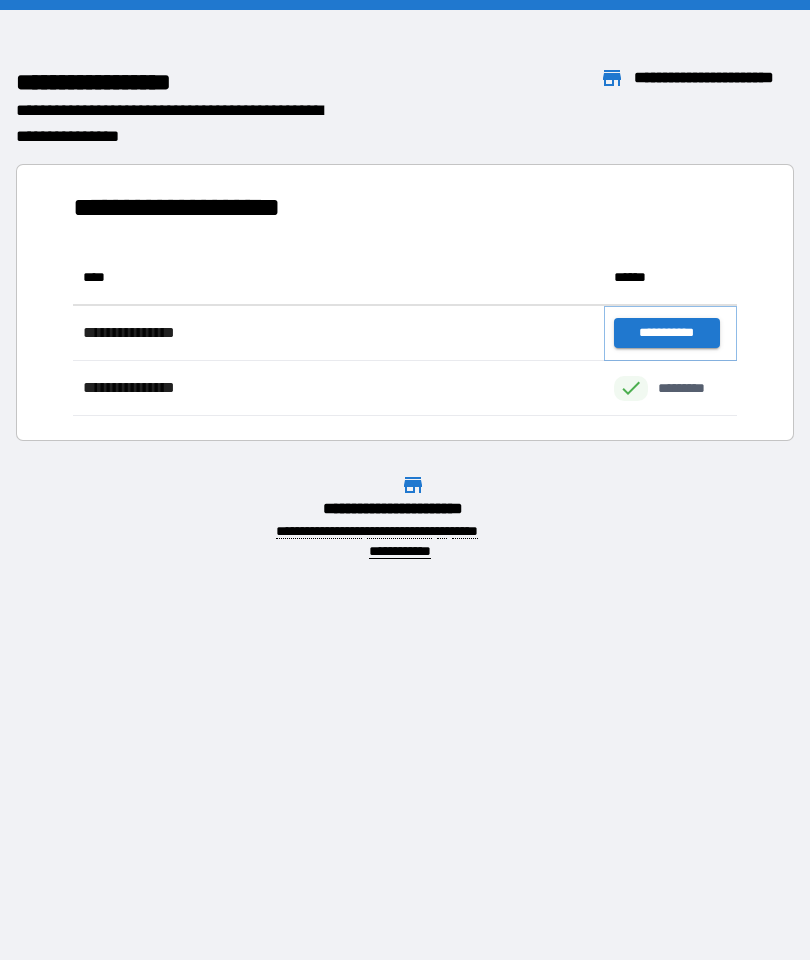 click on "**********" at bounding box center (666, 333) 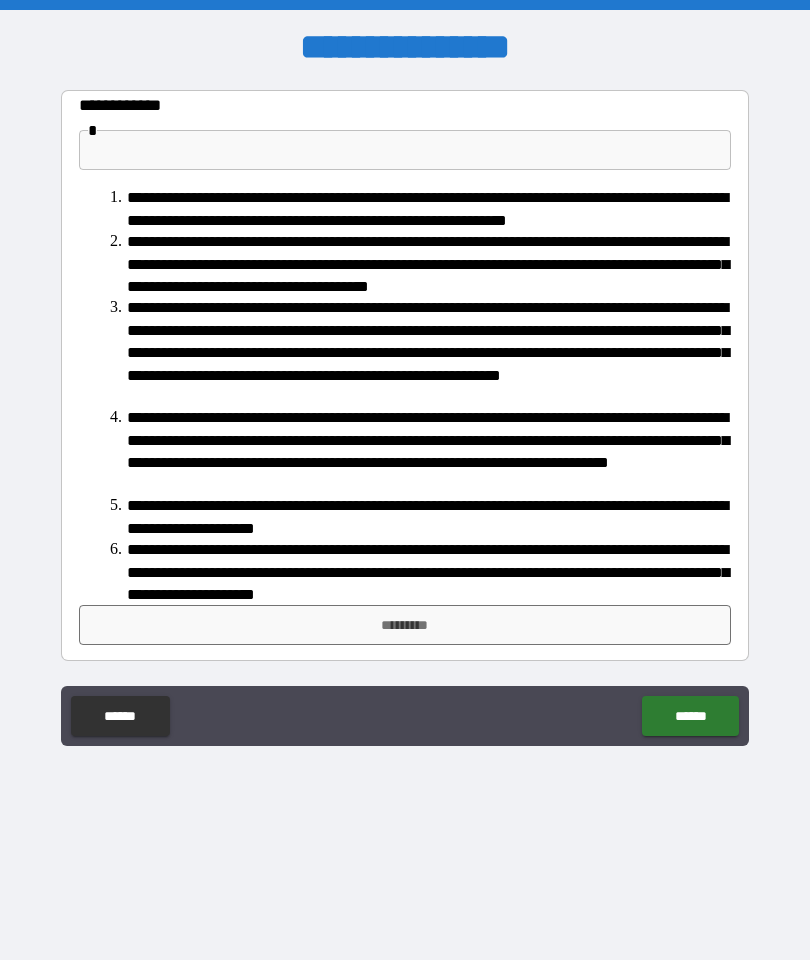 click at bounding box center (405, 150) 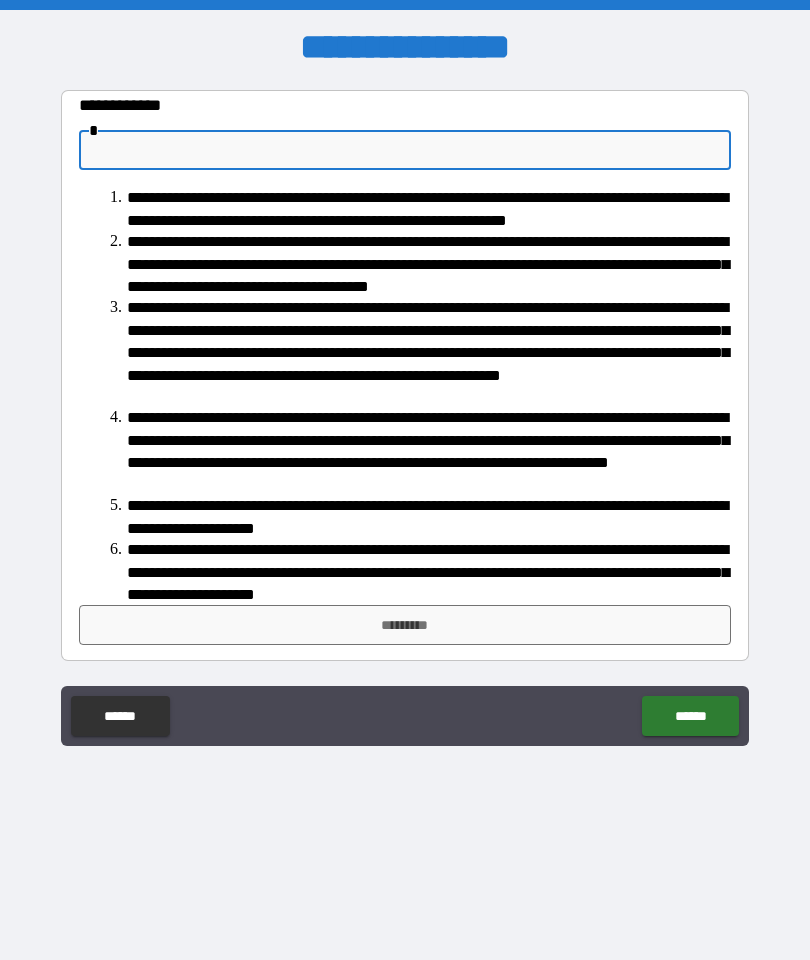 click at bounding box center [405, 150] 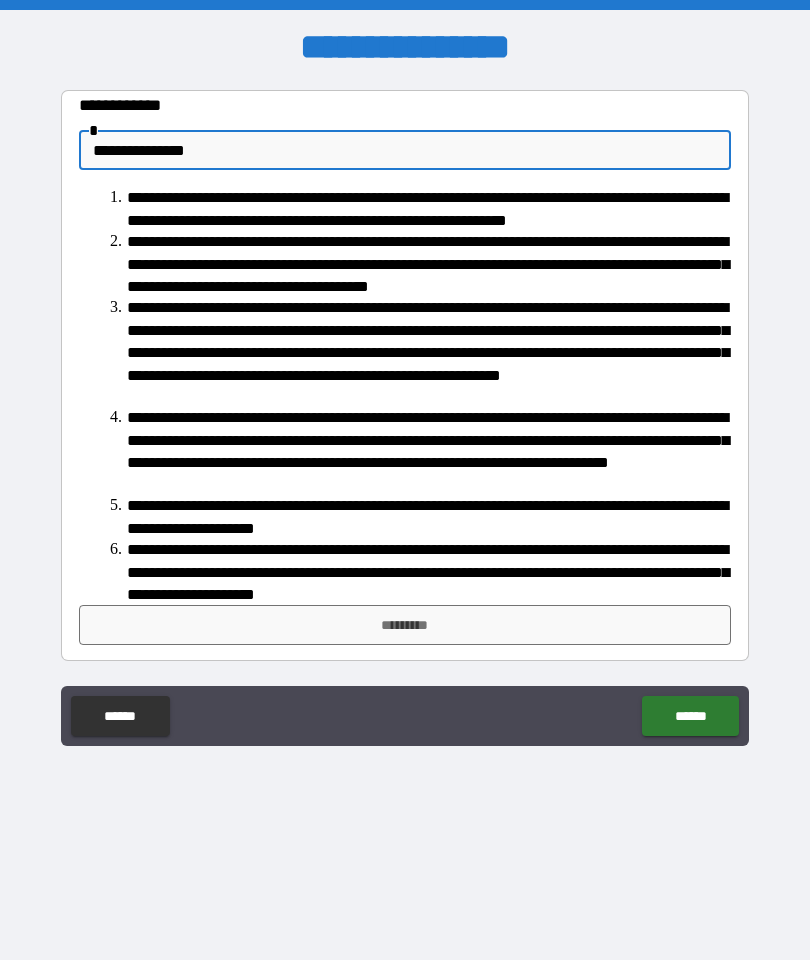 type on "**********" 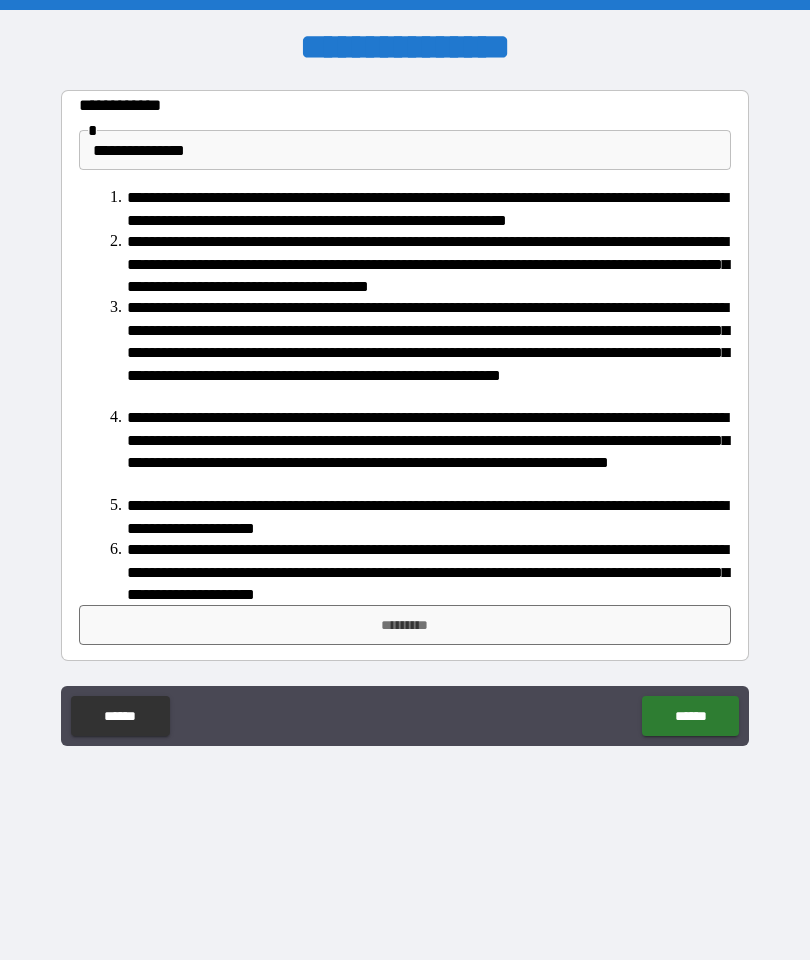 click on "*********" at bounding box center [405, 625] 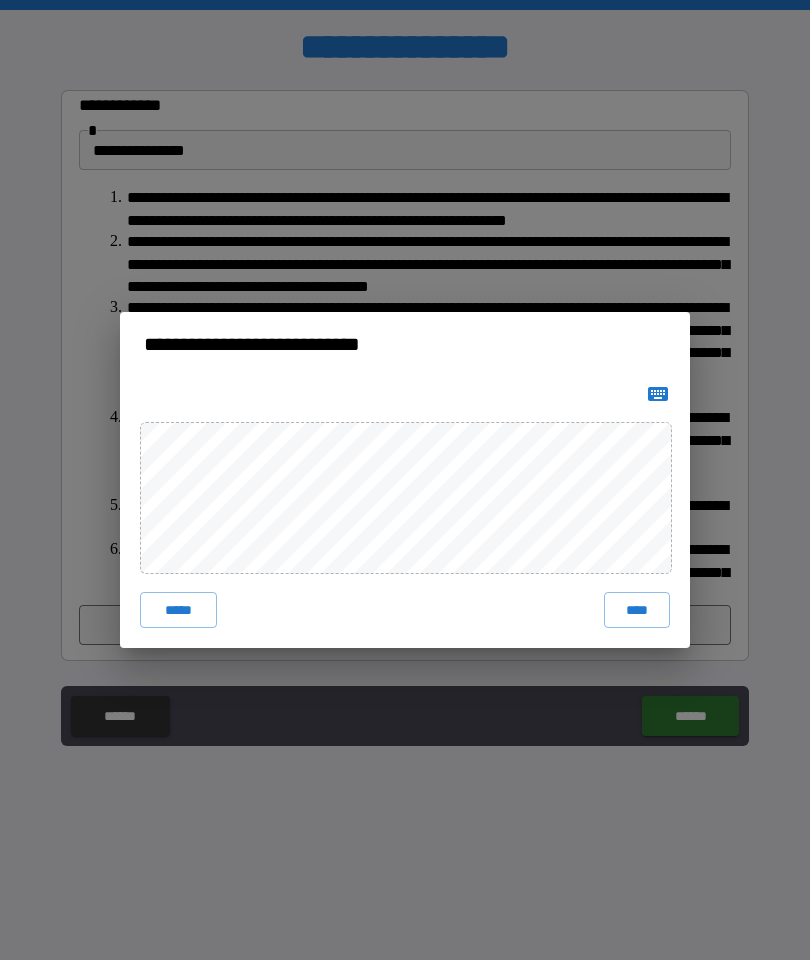 click on "****" at bounding box center [637, 610] 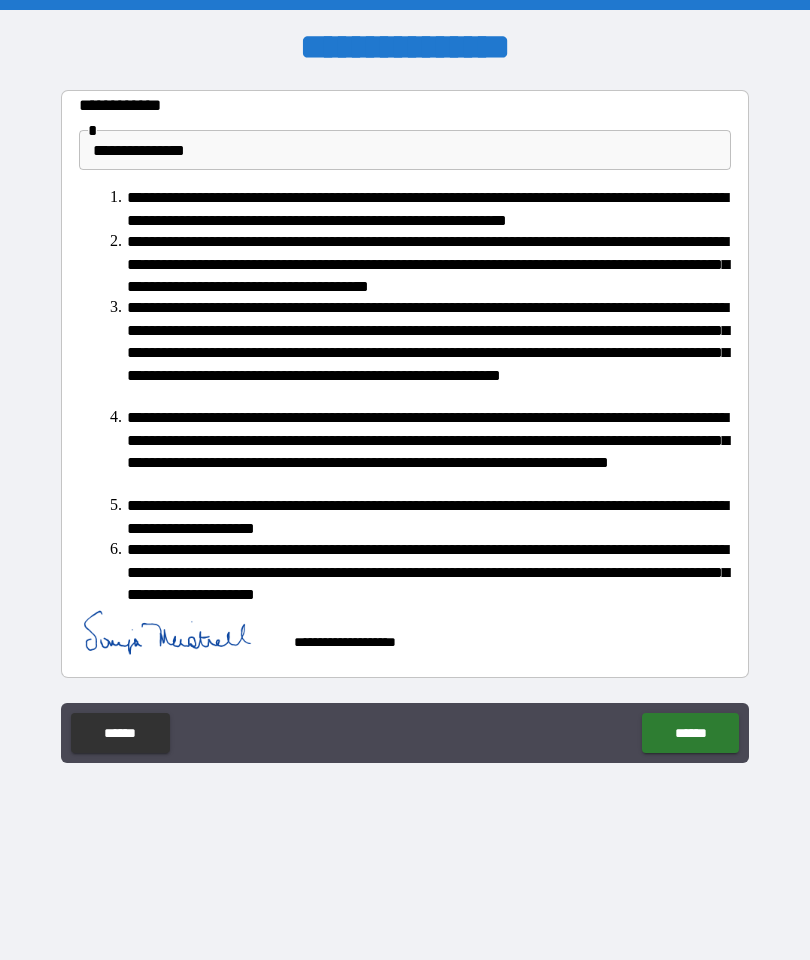 click on "******" at bounding box center [690, 733] 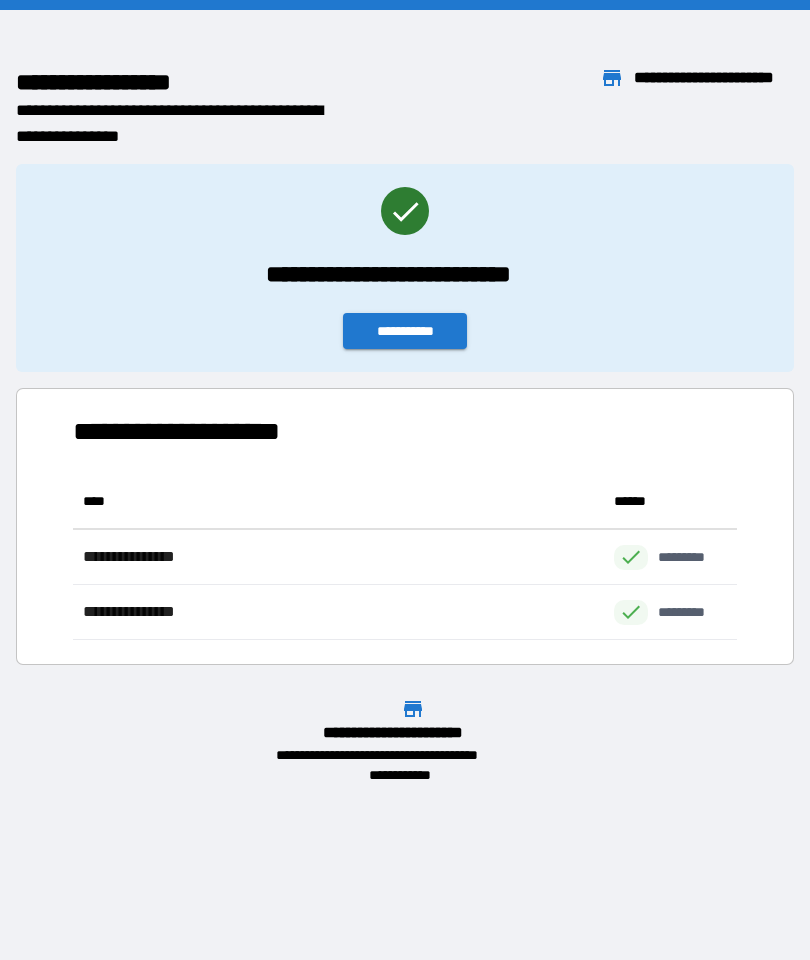 scroll, scrollTop: 166, scrollLeft: 664, axis: both 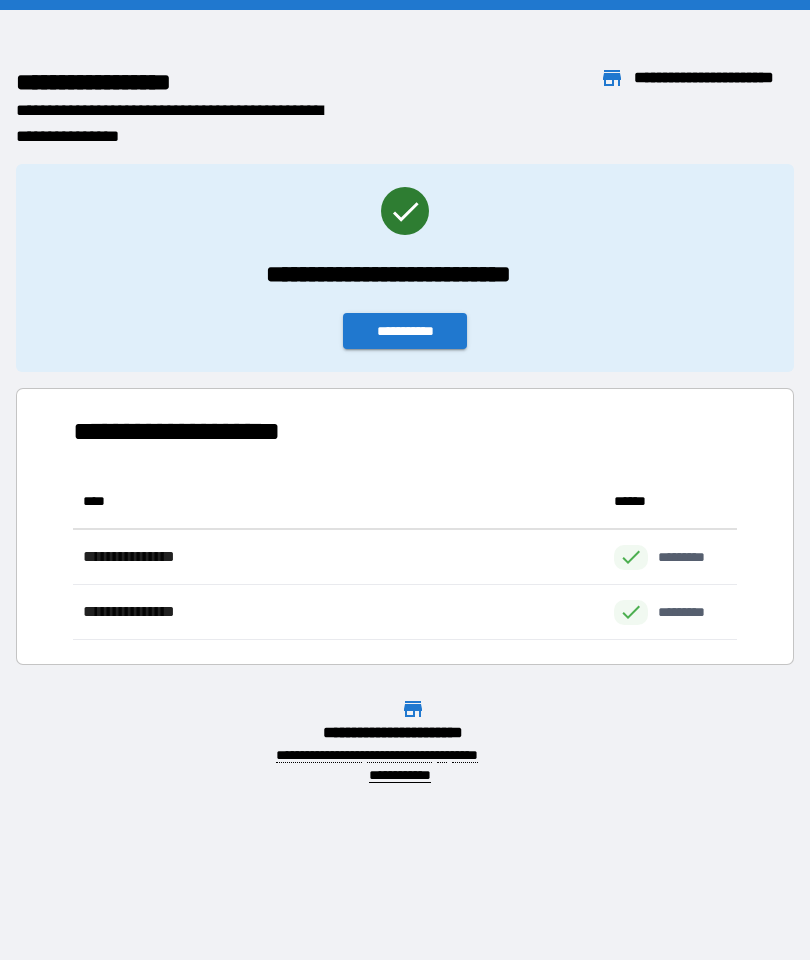 click on "**********" at bounding box center (405, 331) 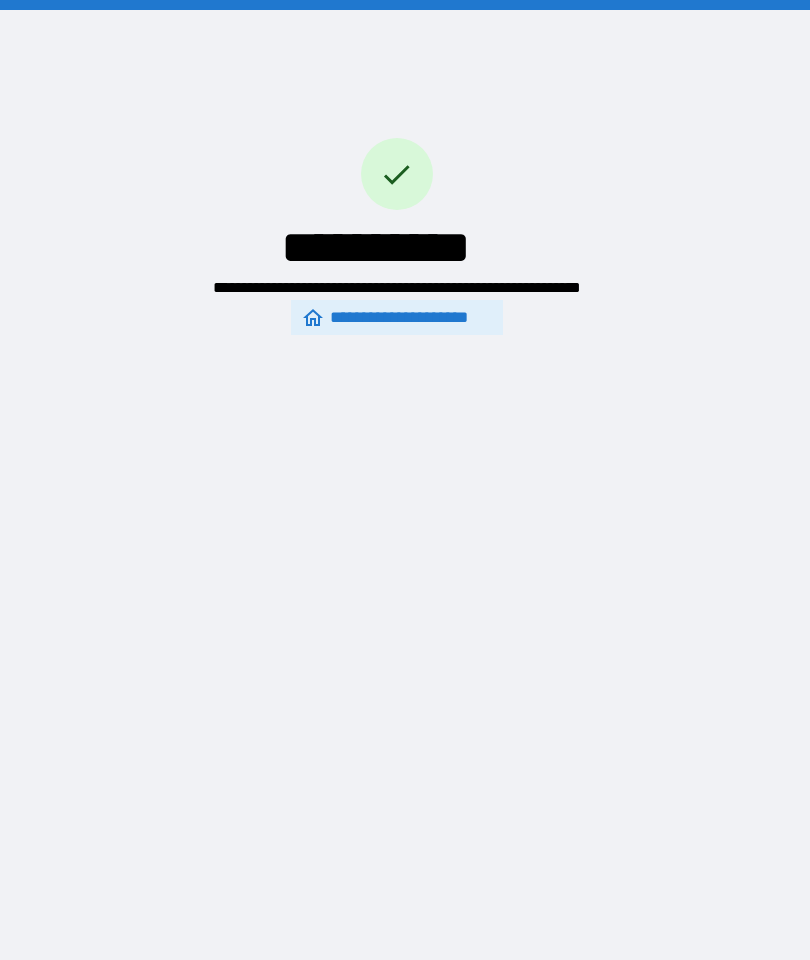 click on "**********" at bounding box center [397, 317] 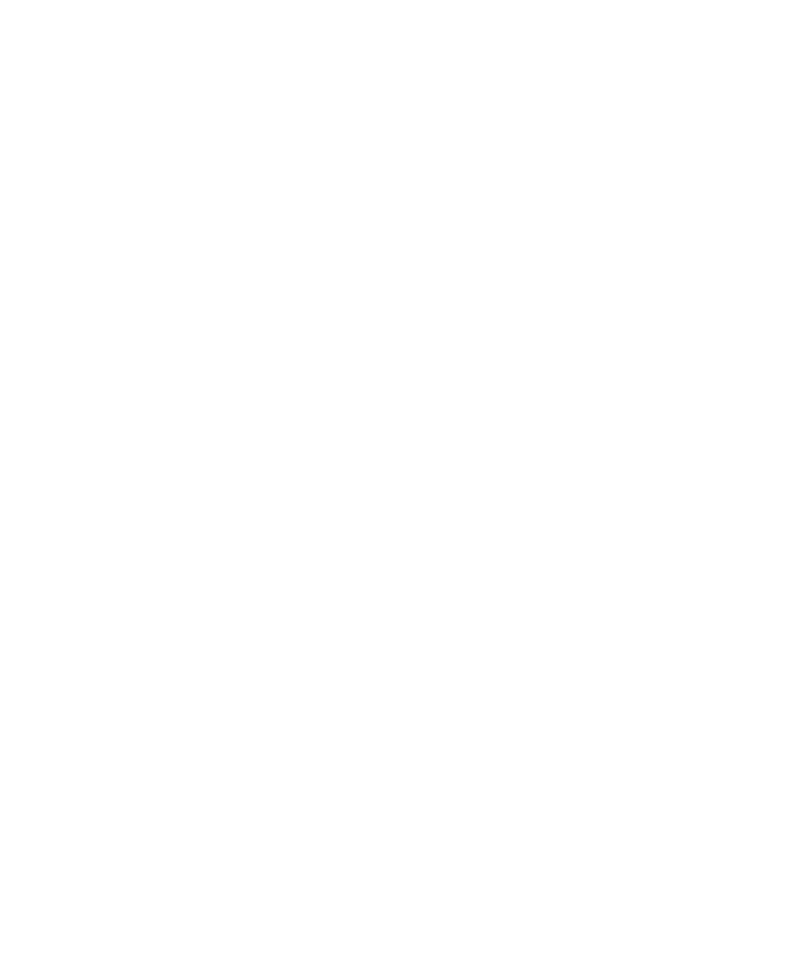 scroll, scrollTop: 0, scrollLeft: 0, axis: both 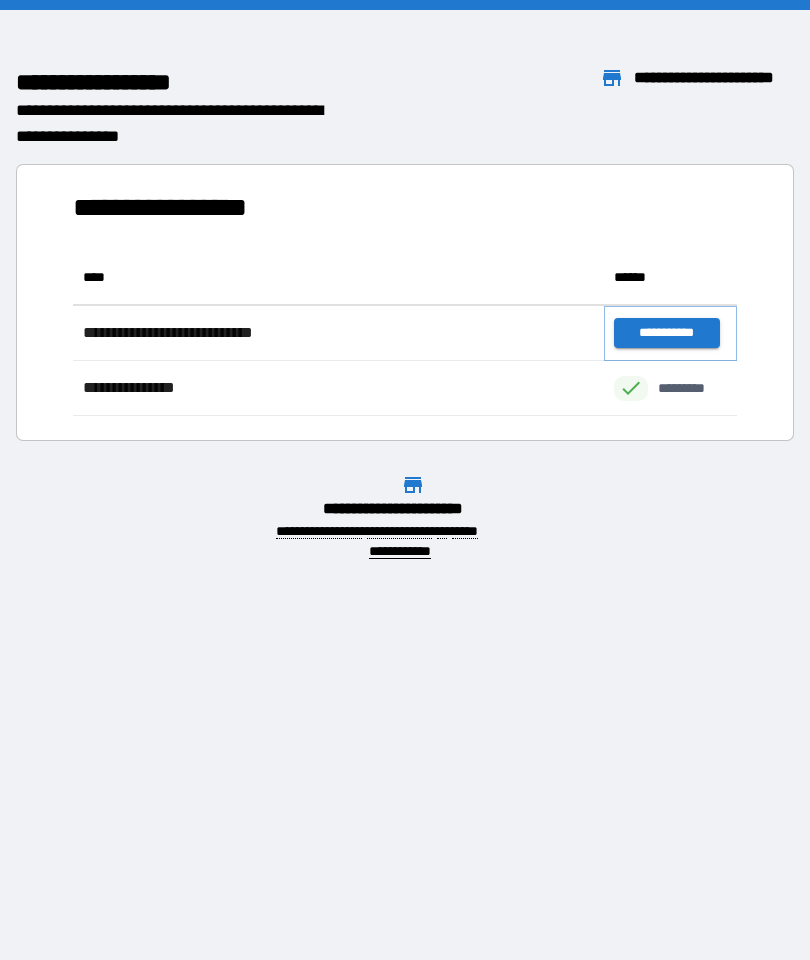 click on "**********" at bounding box center (666, 333) 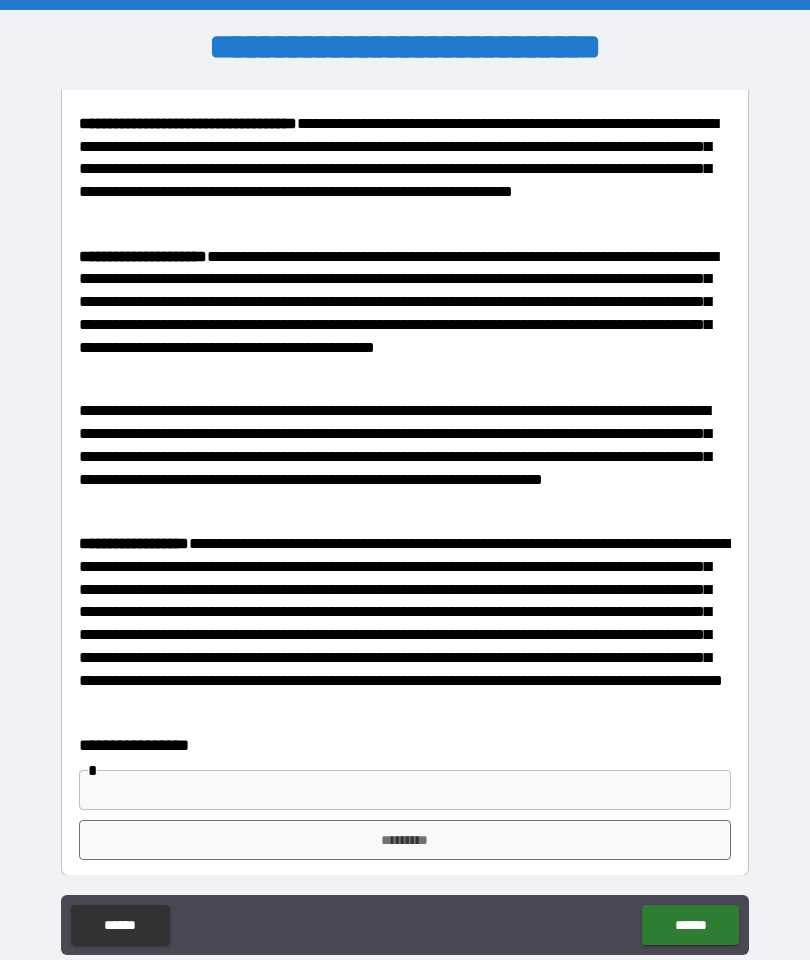 scroll, scrollTop: 957, scrollLeft: 0, axis: vertical 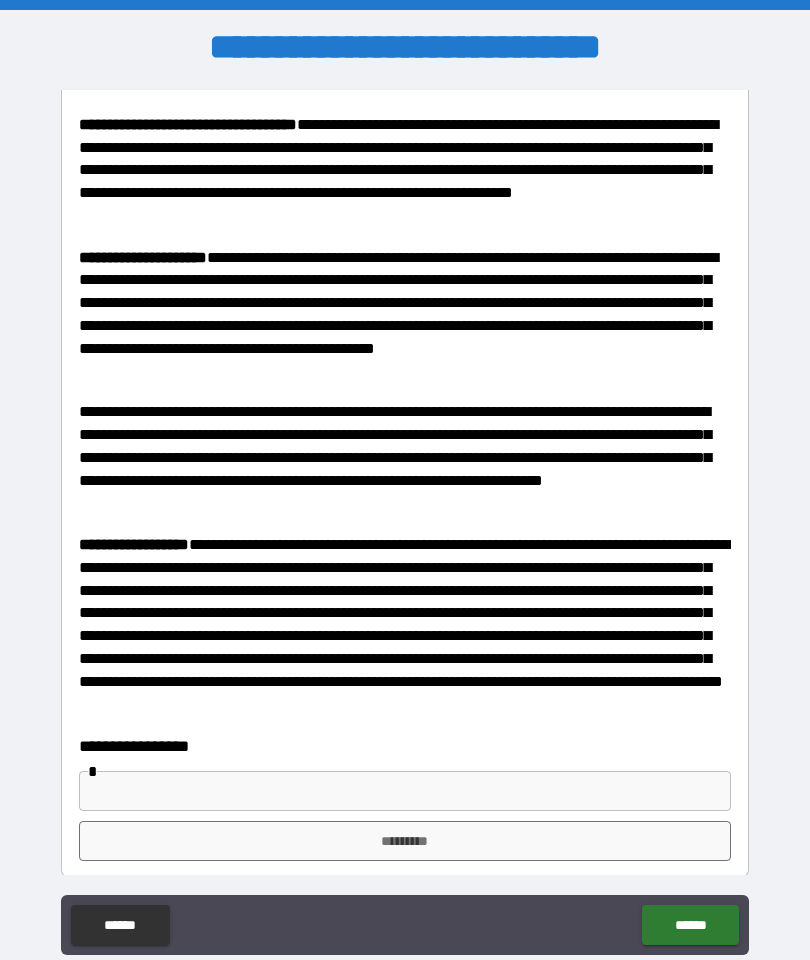 click at bounding box center [405, 791] 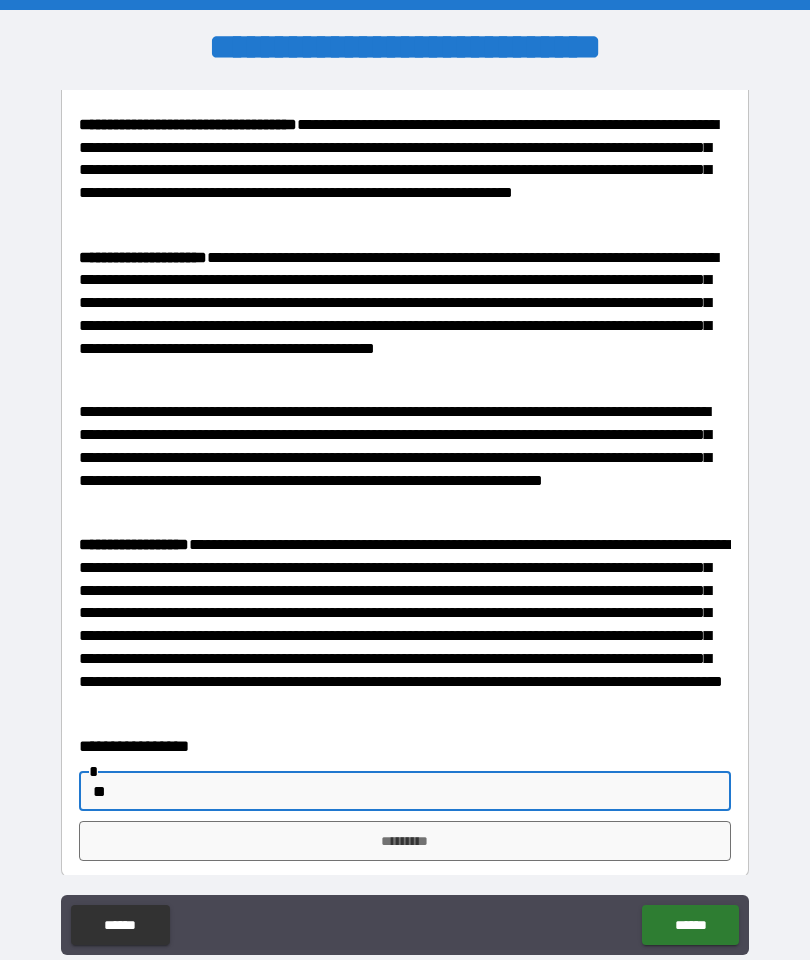 type on "**" 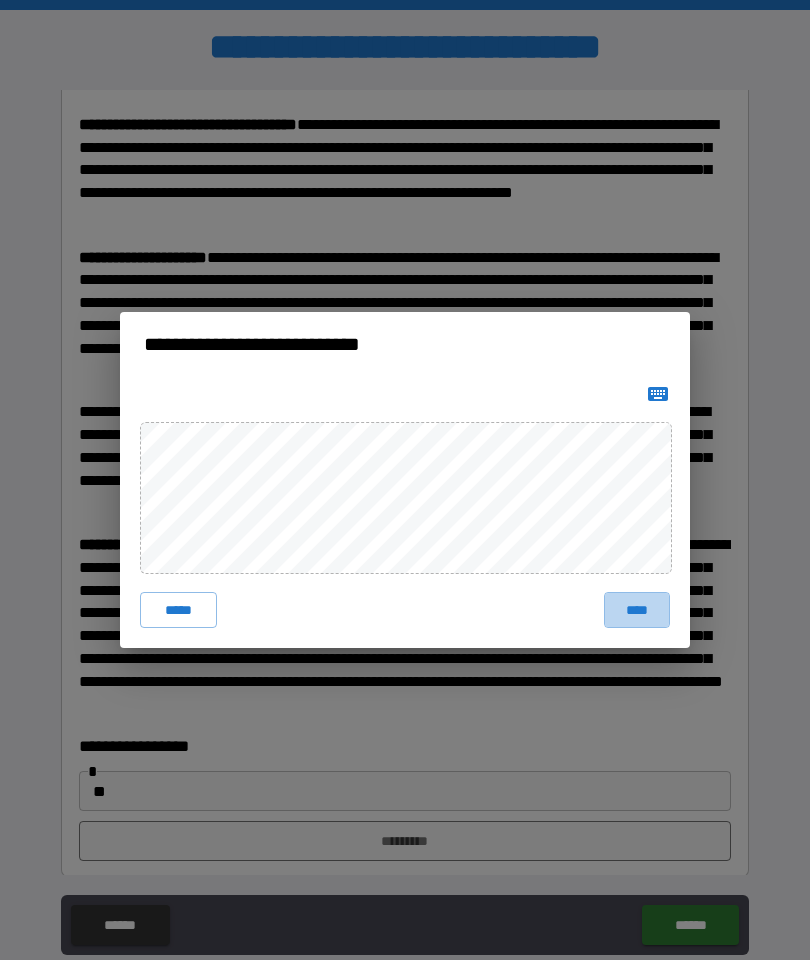 click on "****" at bounding box center (637, 610) 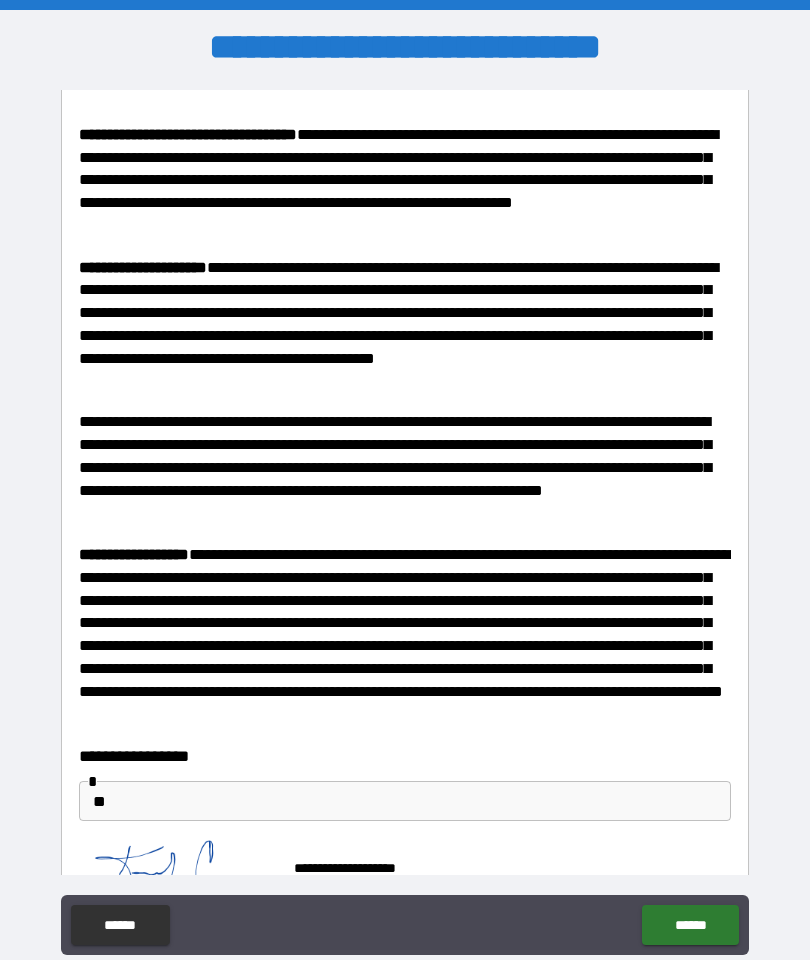 click on "******" at bounding box center (690, 925) 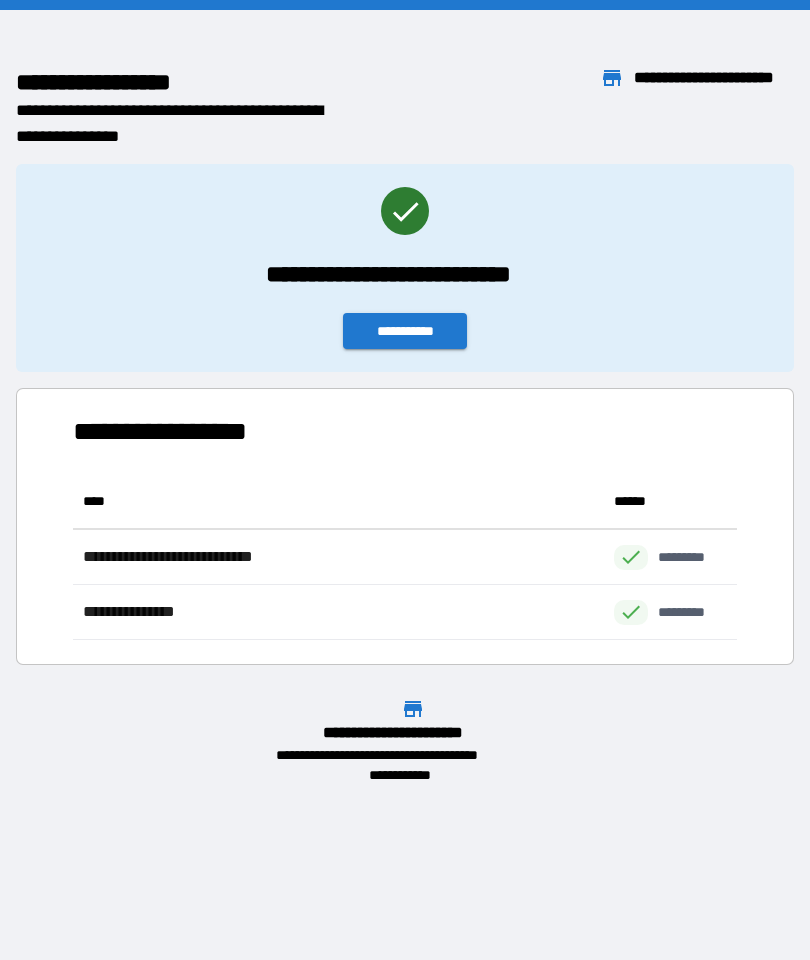 scroll, scrollTop: 166, scrollLeft: 664, axis: both 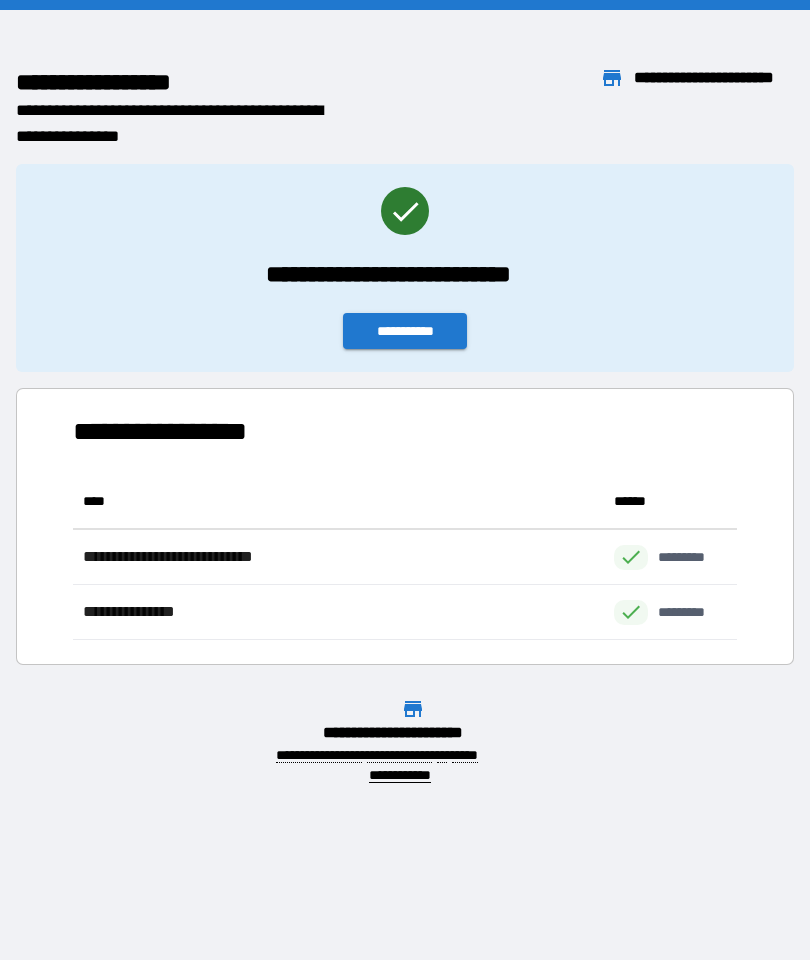 click on "**********" at bounding box center (405, 331) 